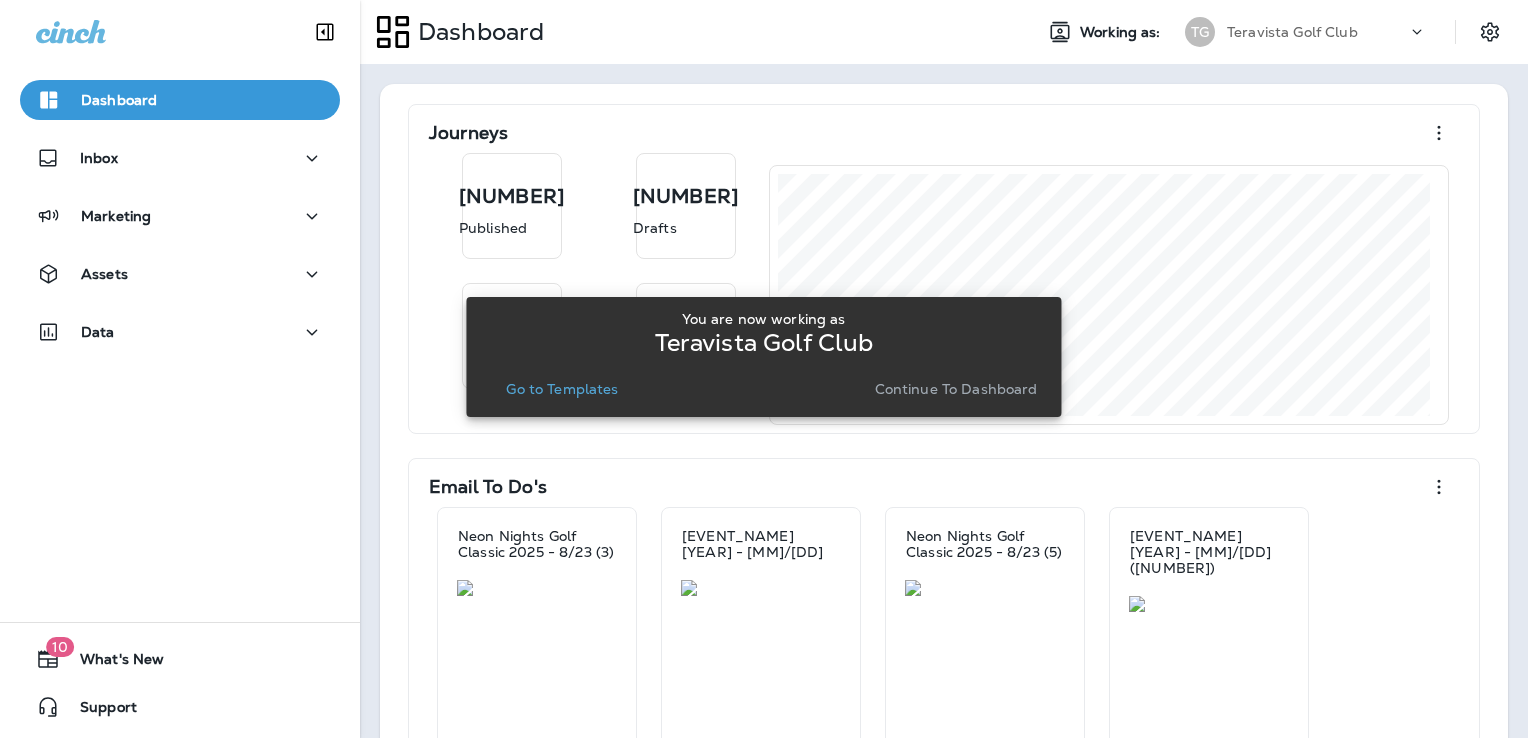 scroll, scrollTop: 0, scrollLeft: 0, axis: both 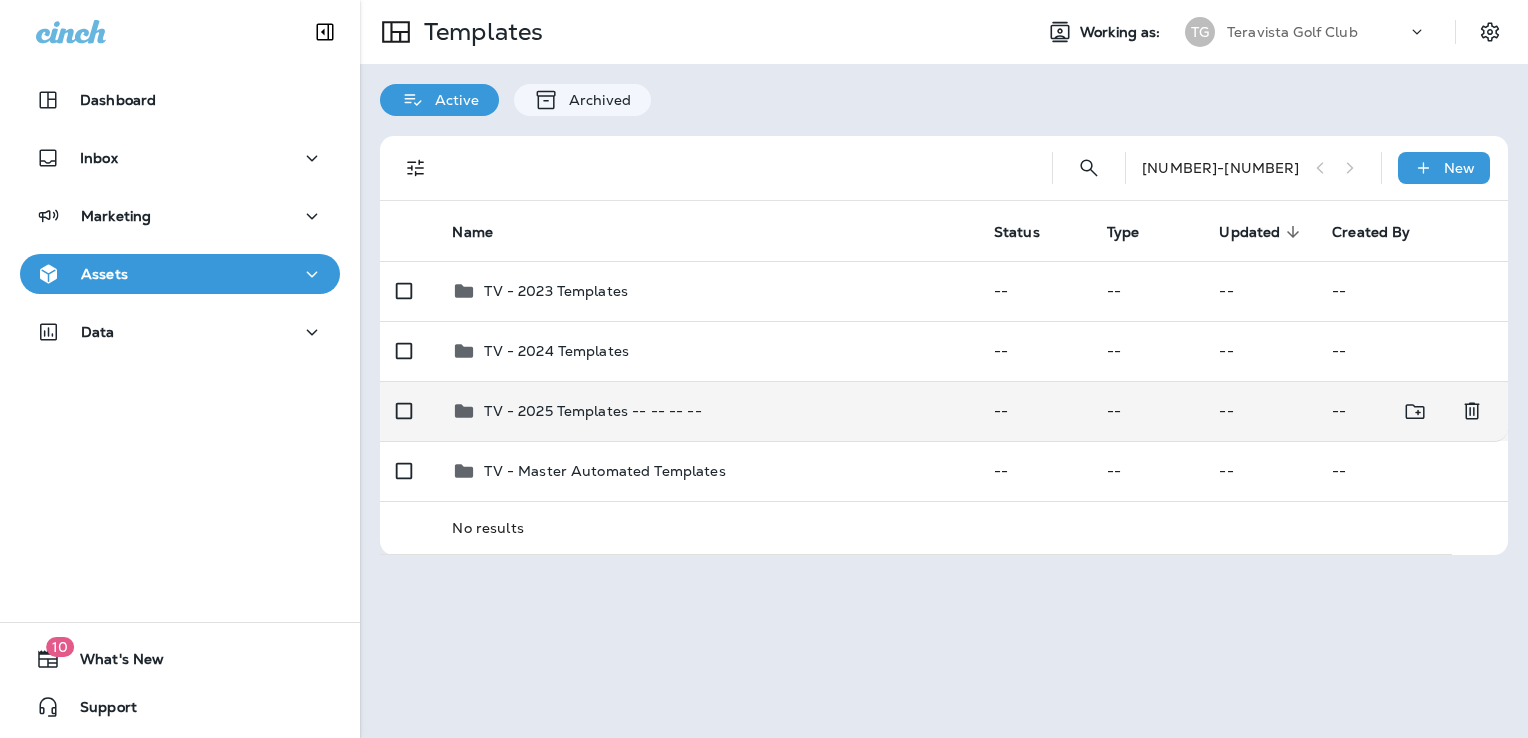 click on "TV - 2025 Templates -- -- -- --" at bounding box center [706, 291] 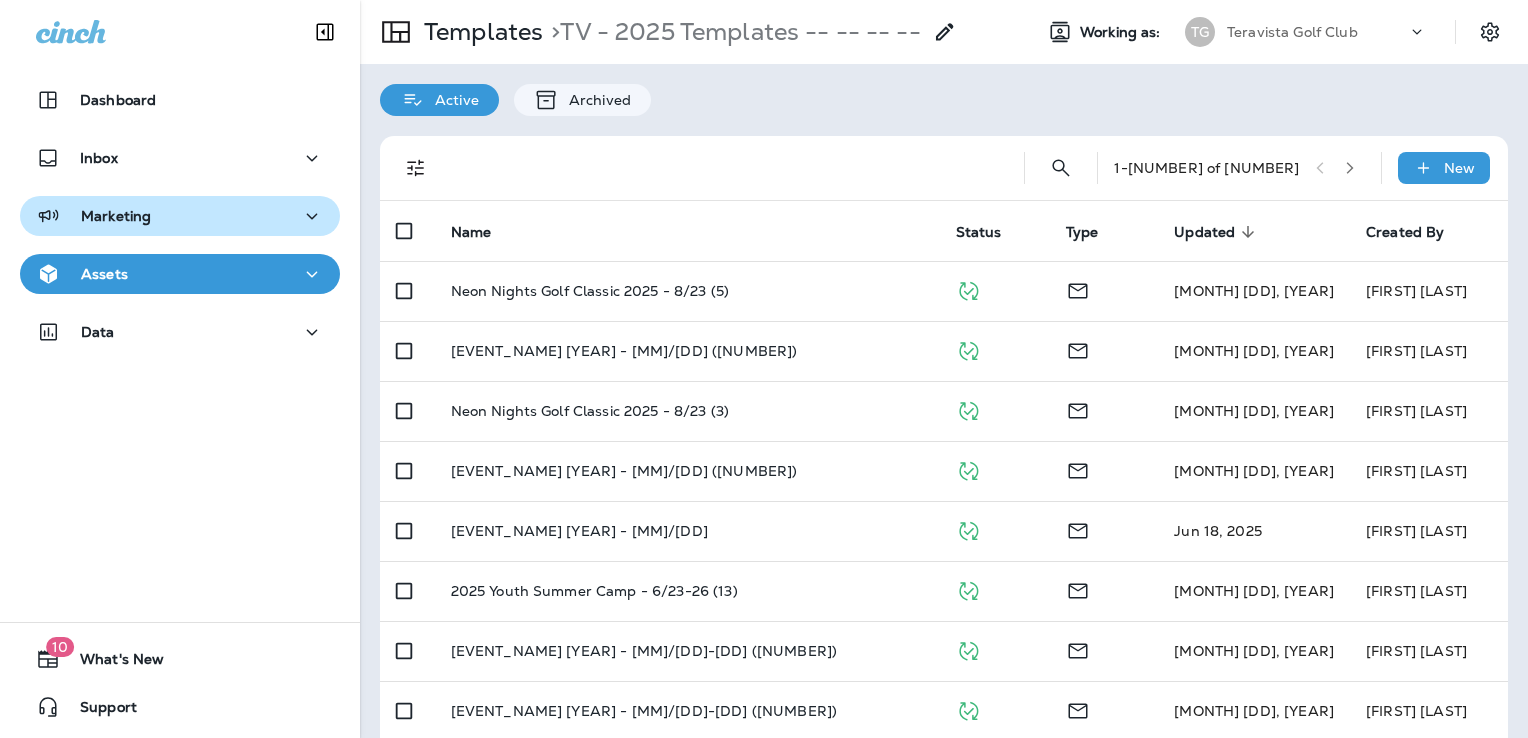 click on "Marketing" at bounding box center (180, 100) 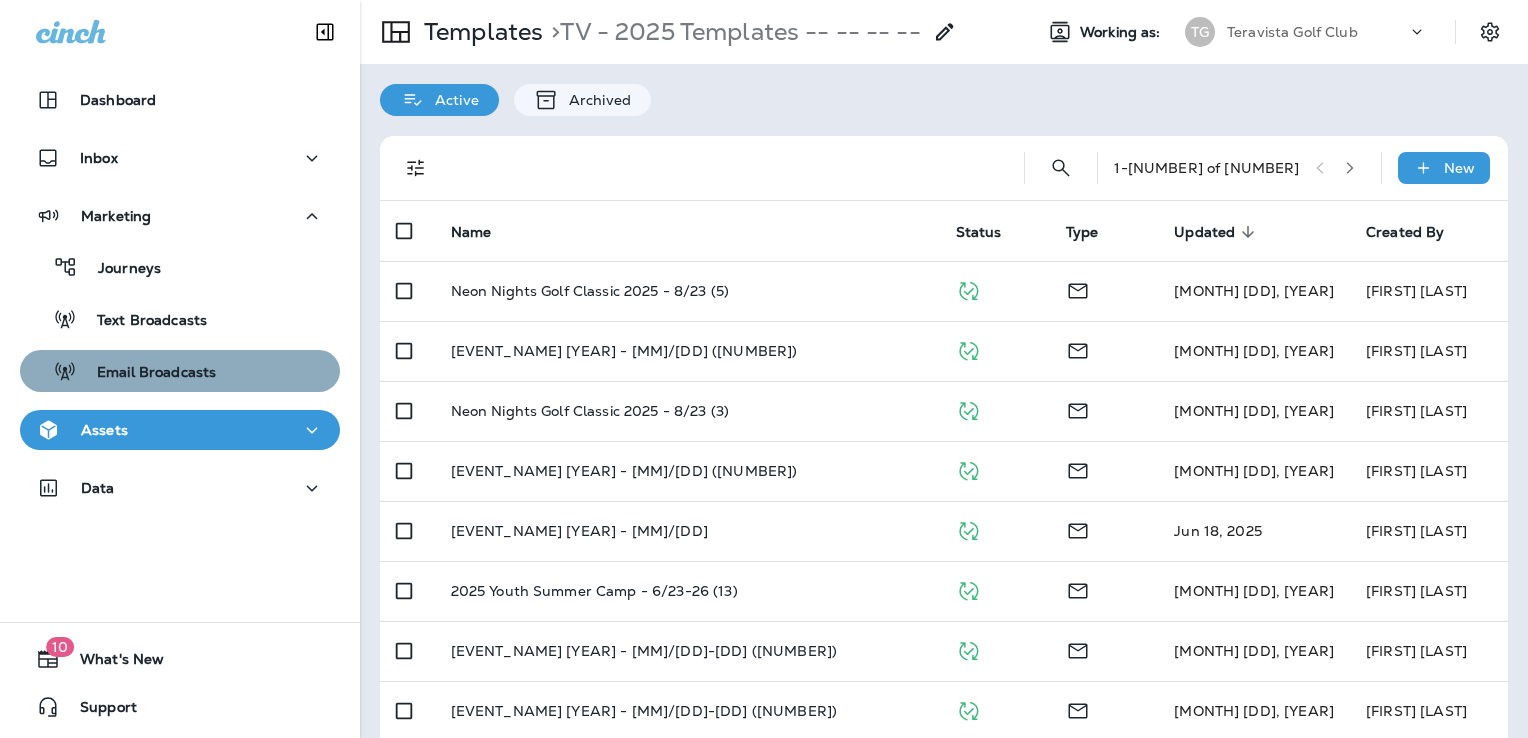 click on "Email Broadcasts" at bounding box center (119, 269) 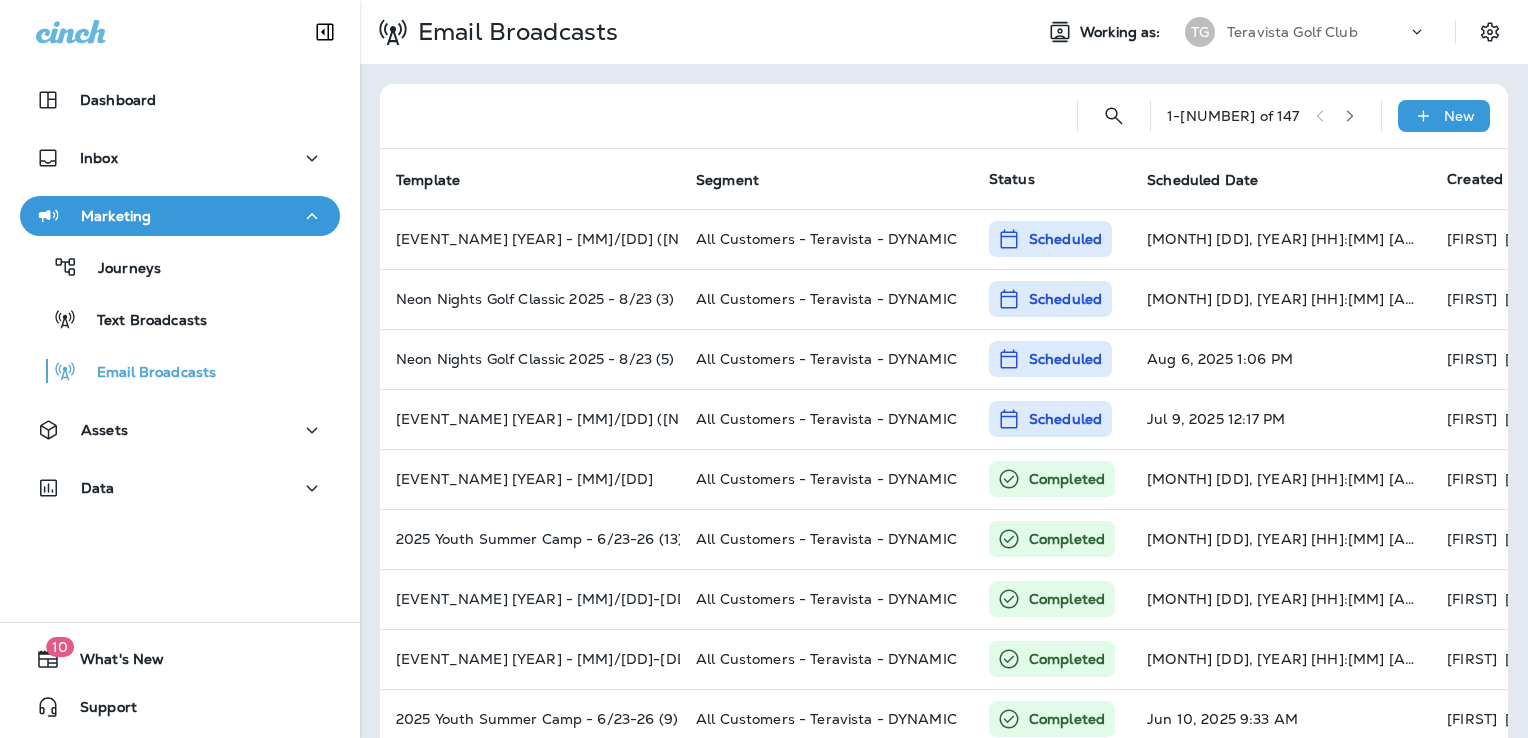 click on "Teravista Golf Club" at bounding box center [1317, 32] 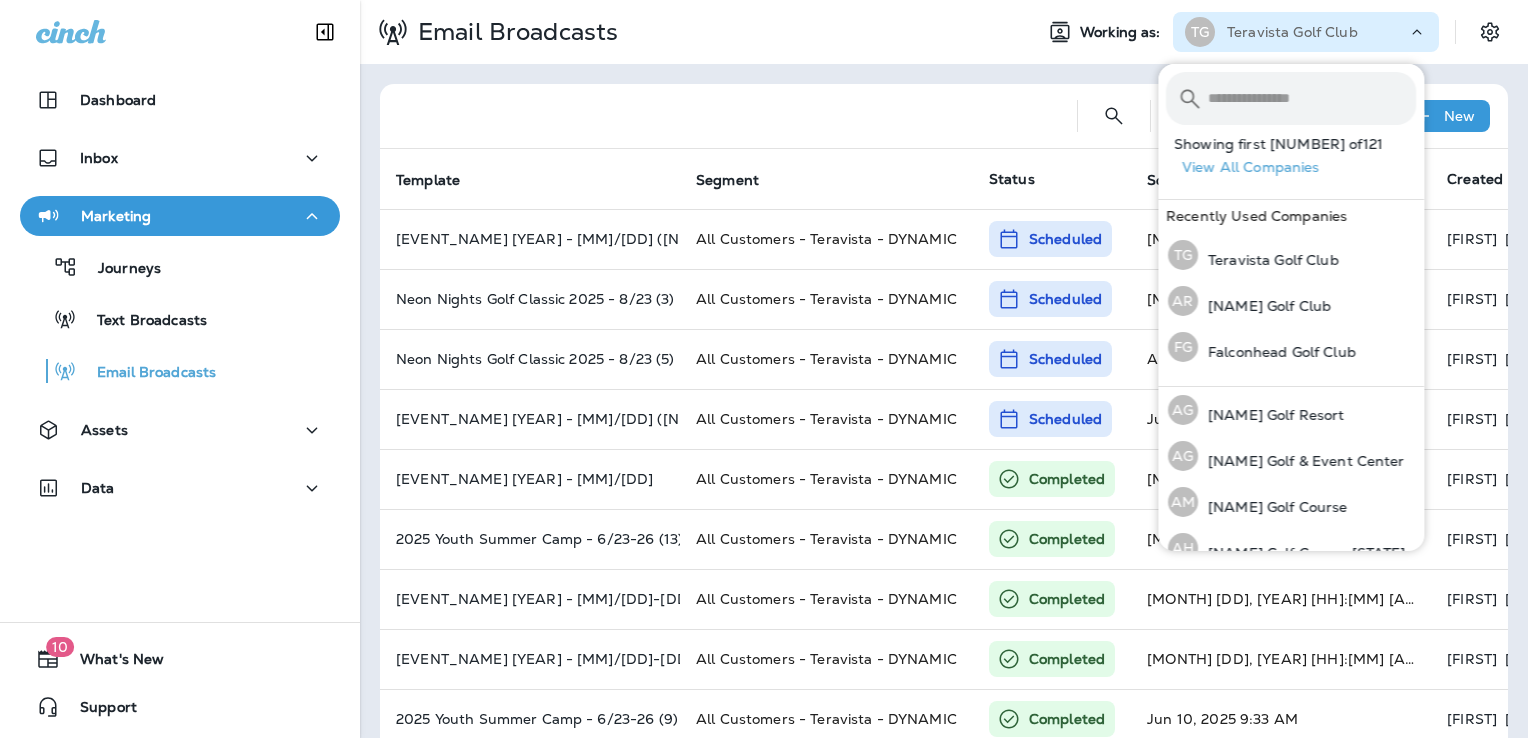 click at bounding box center (1312, 98) 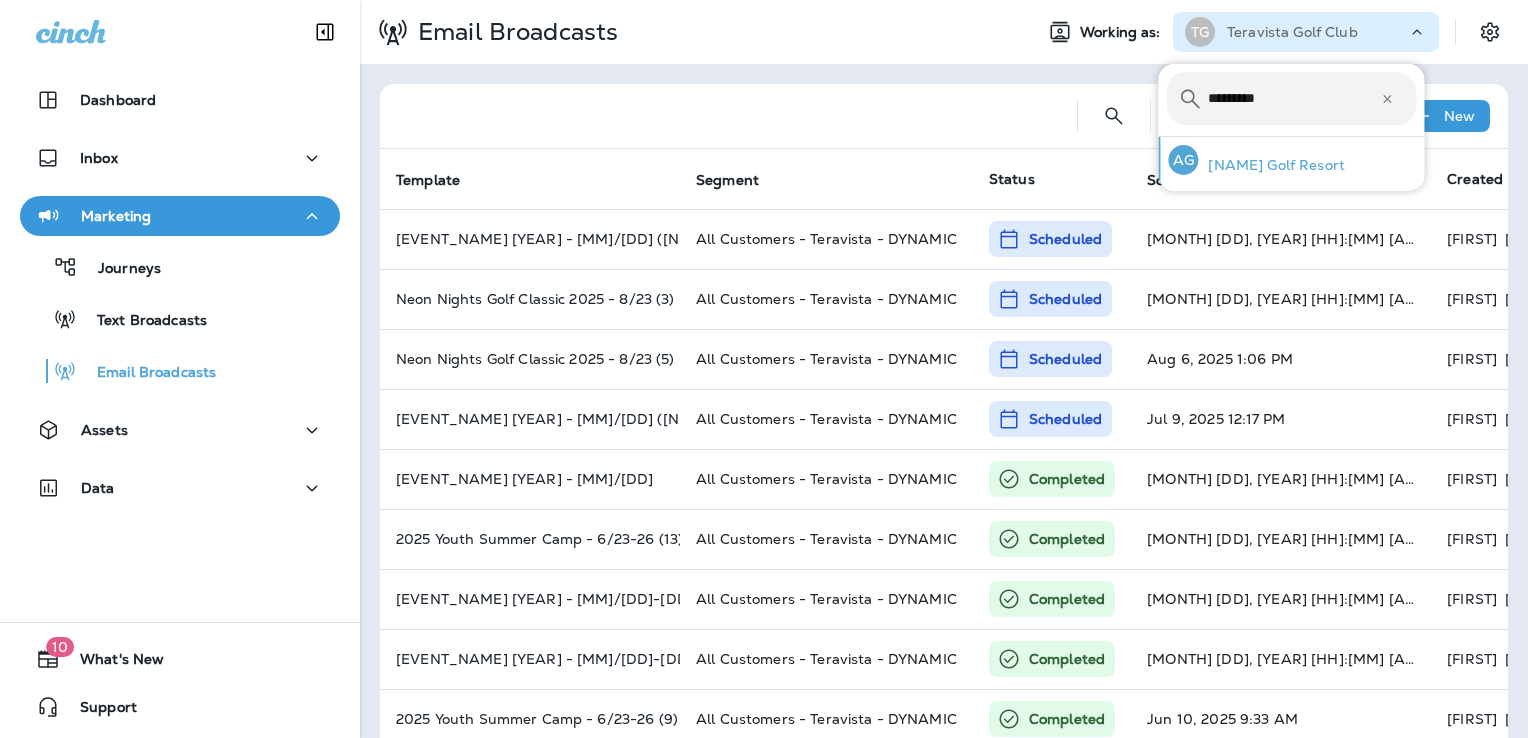type on "*********" 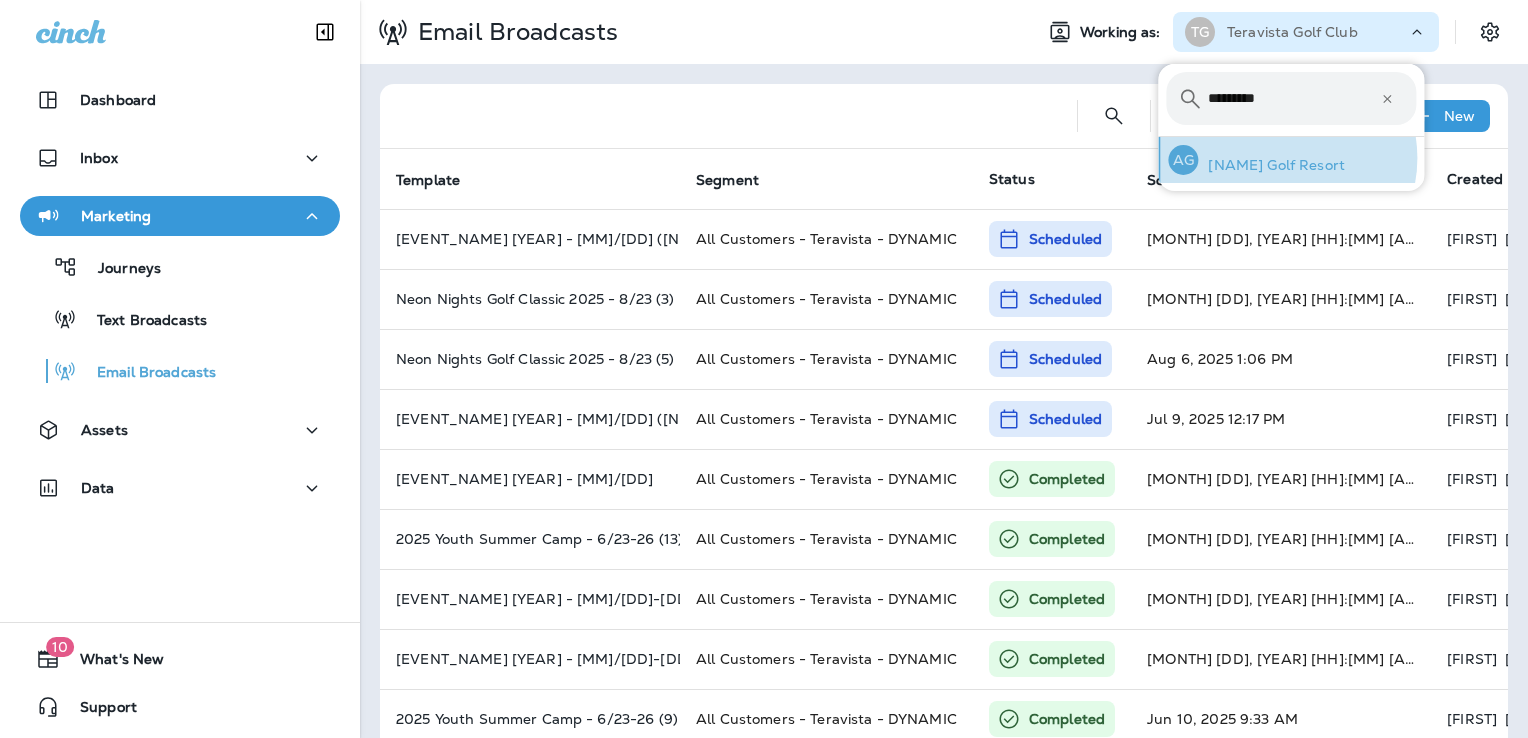 click on "[NAME] Golf Resort" at bounding box center [1271, 165] 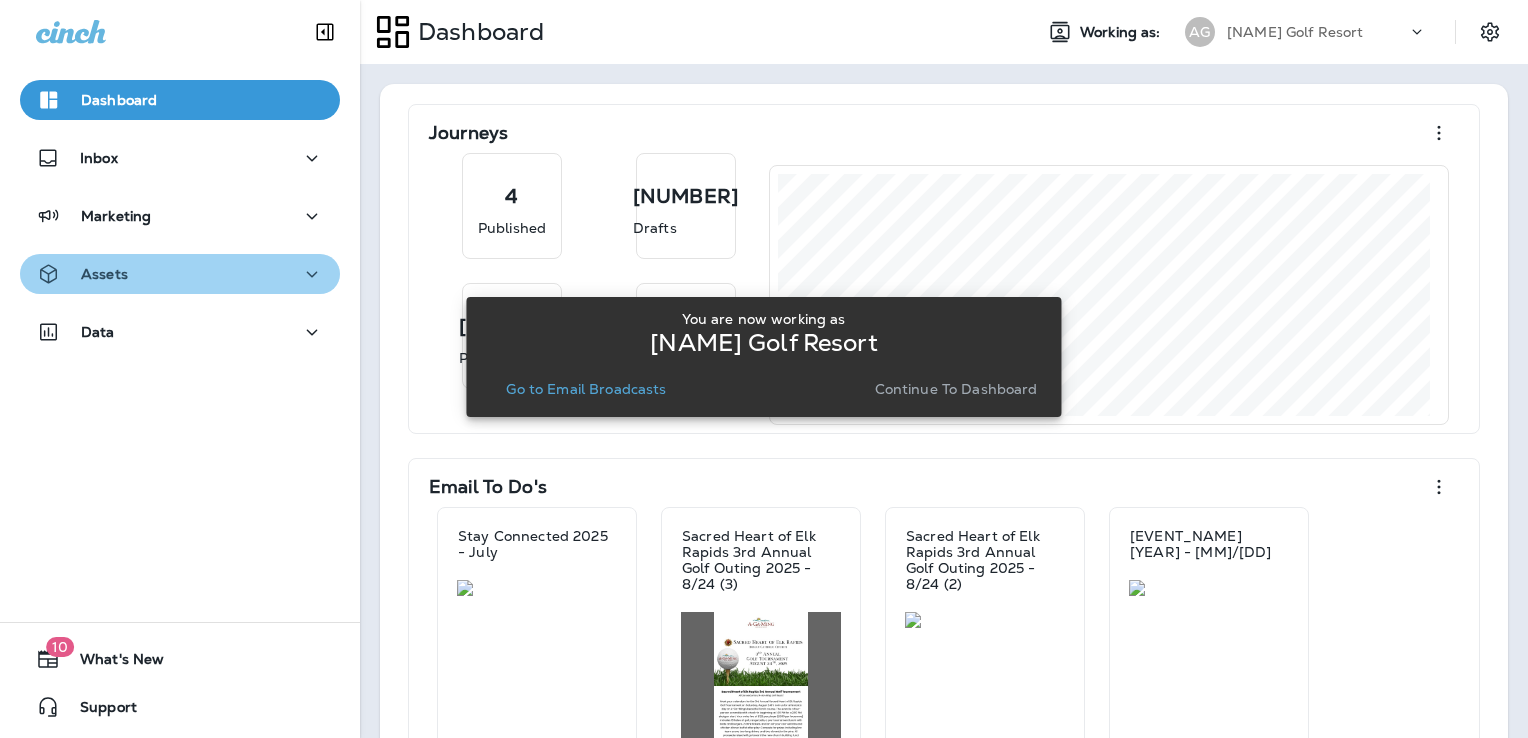 click on "Assets" at bounding box center [180, 158] 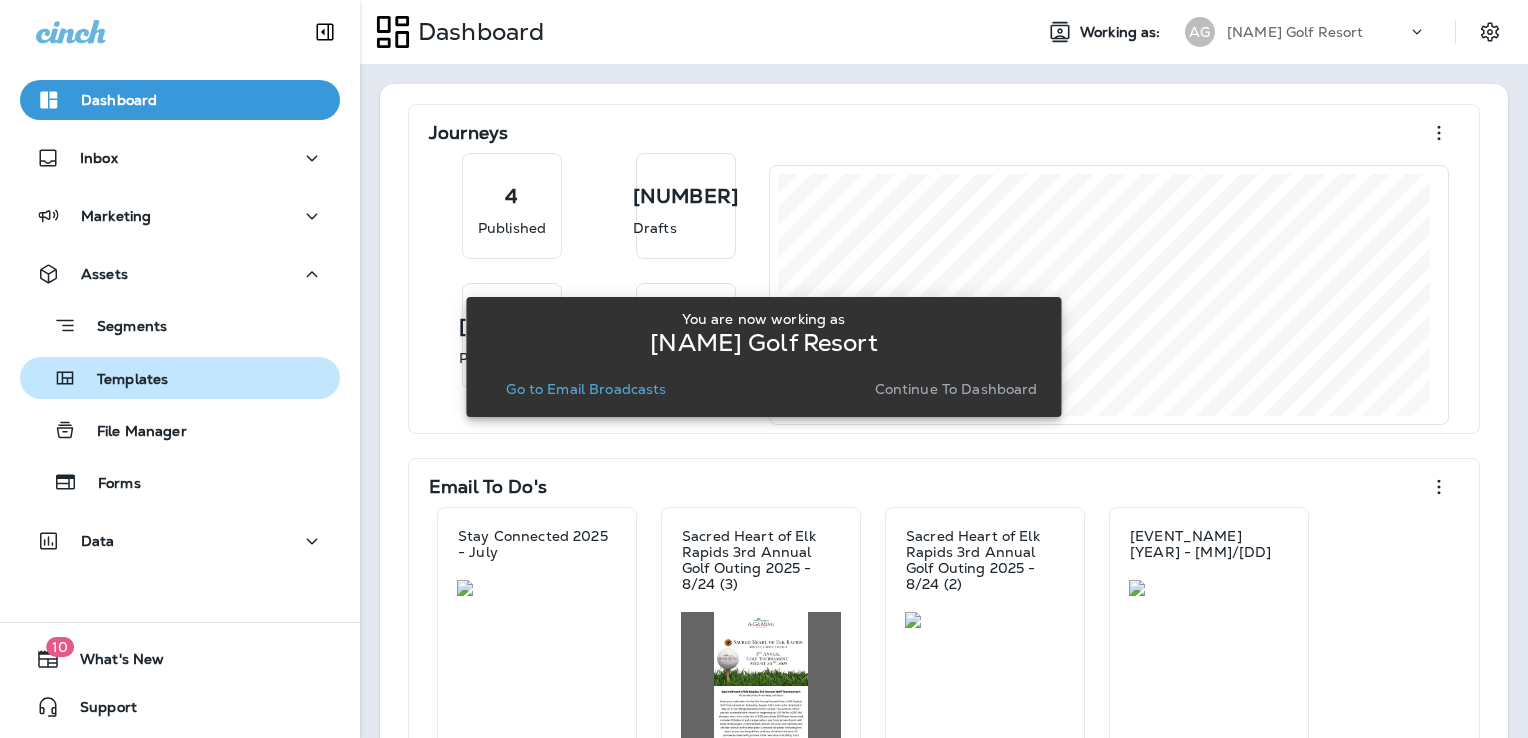 click on "Templates" at bounding box center (180, 325) 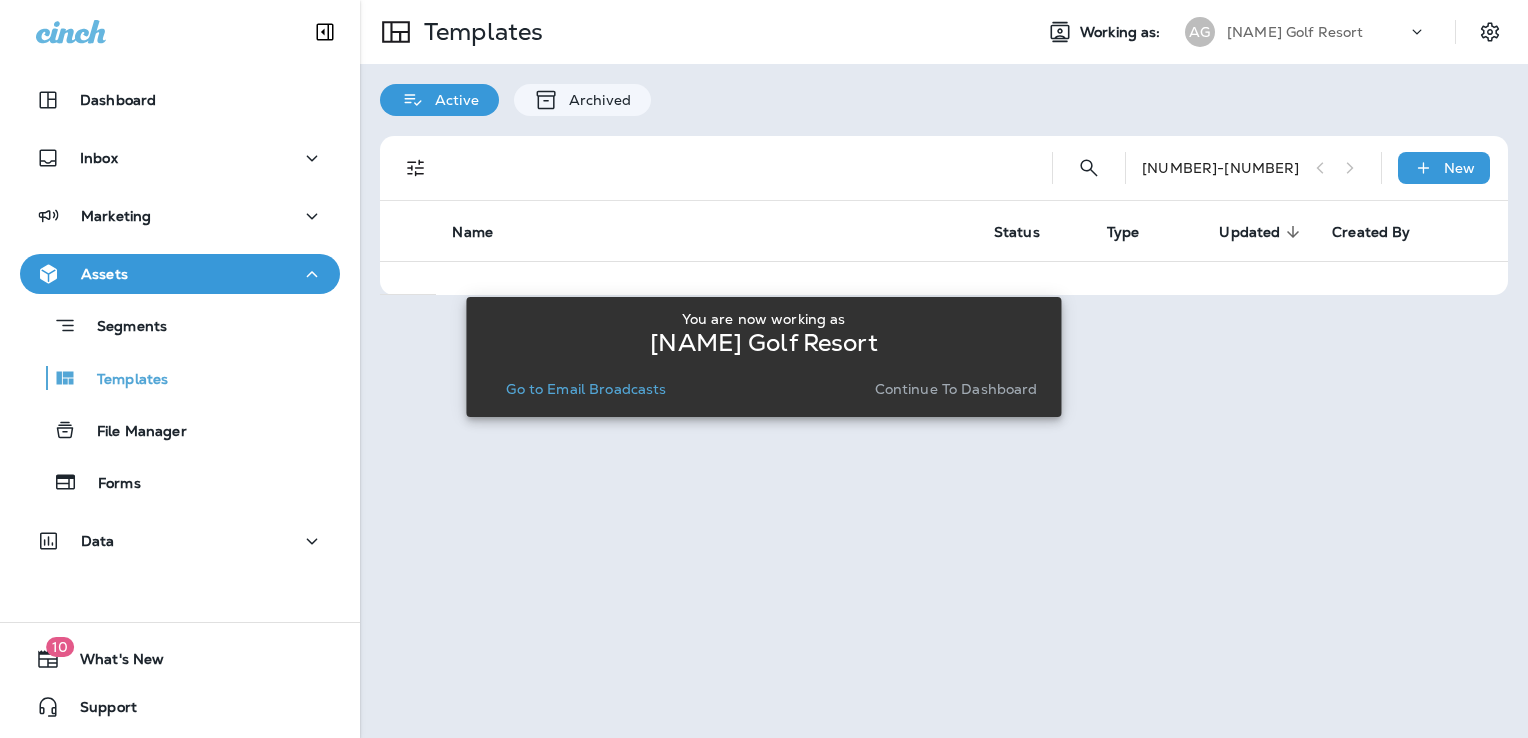 click on "Continue to Dashboard" at bounding box center (956, 389) 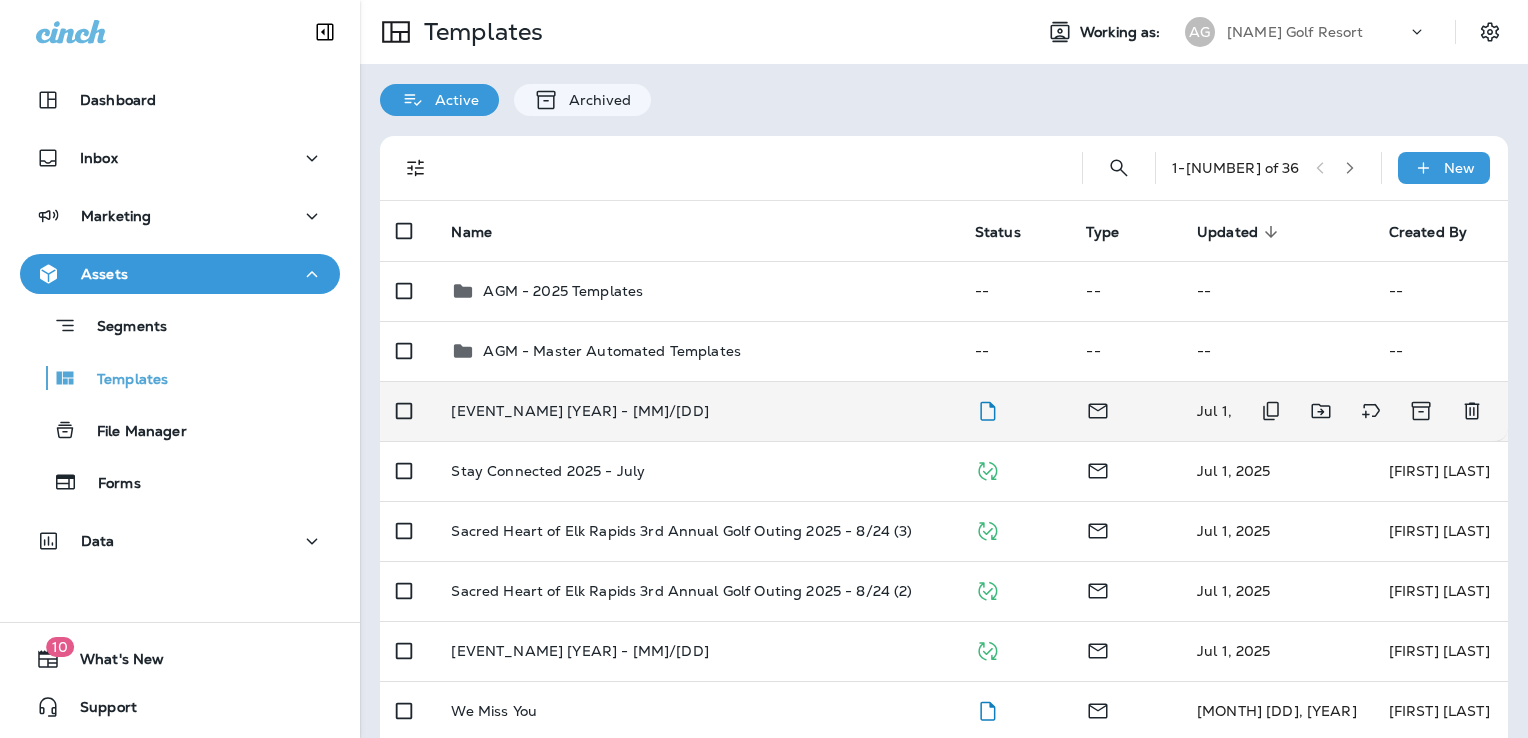 click on "[EVENT_NAME] [YEAR] - [MM]/[DD]" at bounding box center [696, 411] 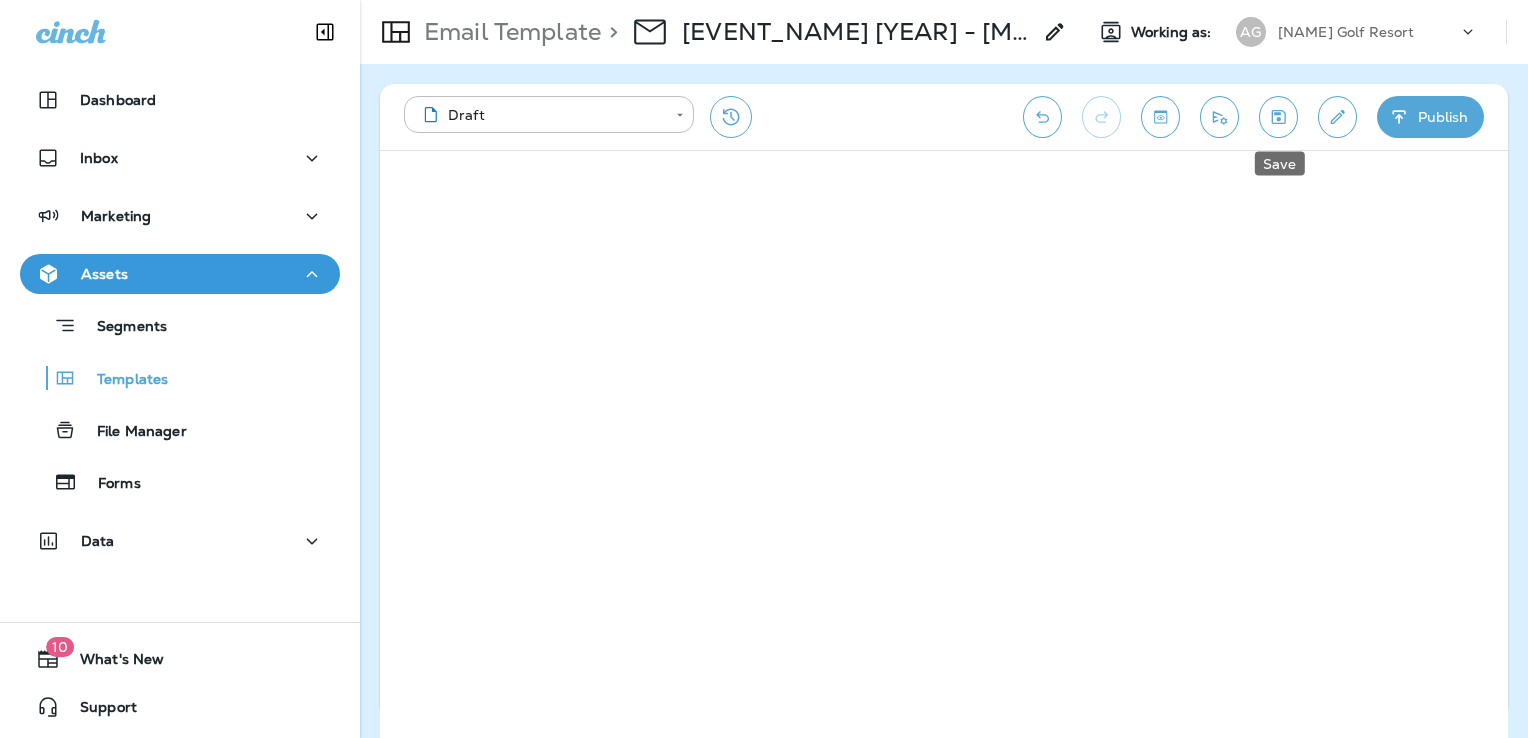 click at bounding box center (1278, 117) 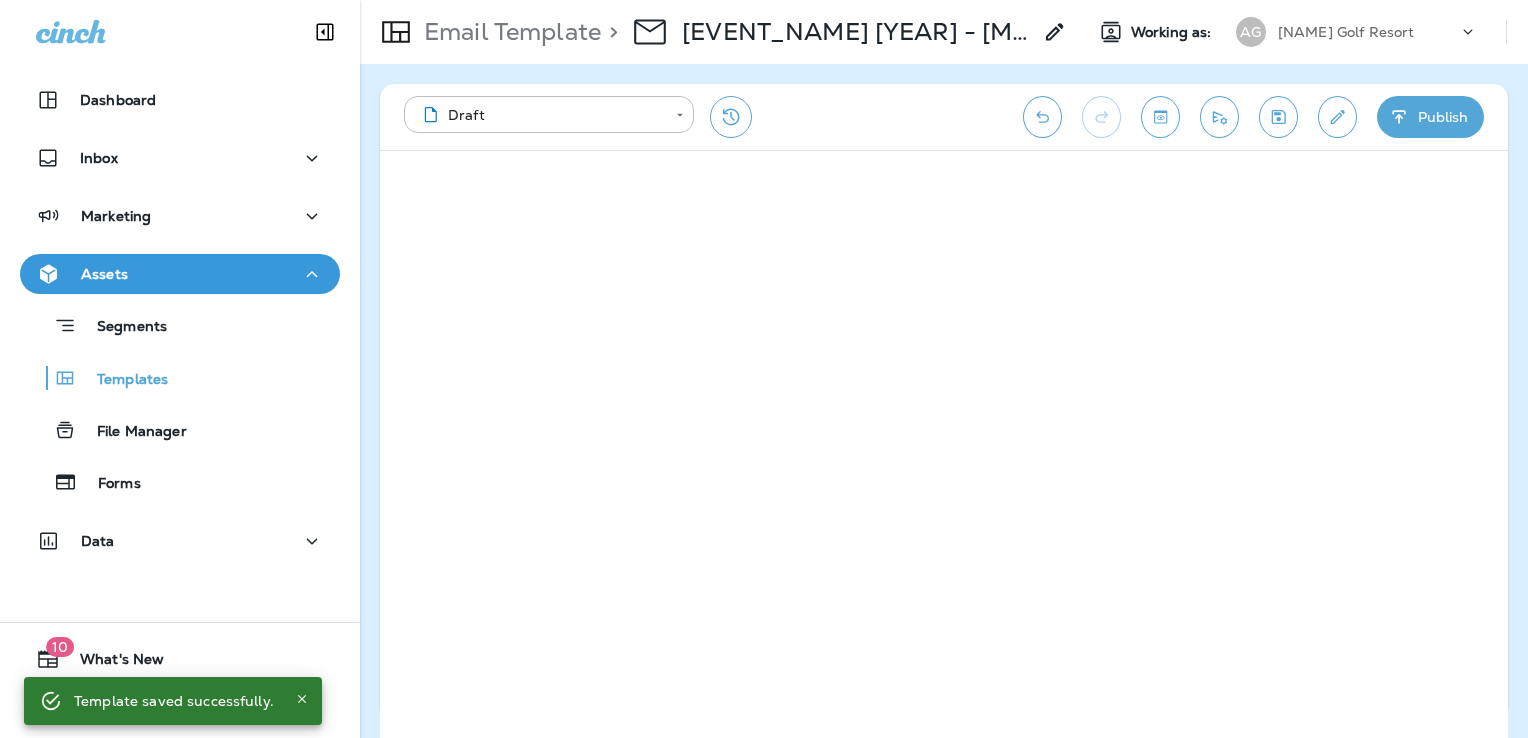 click at bounding box center (1279, 117) 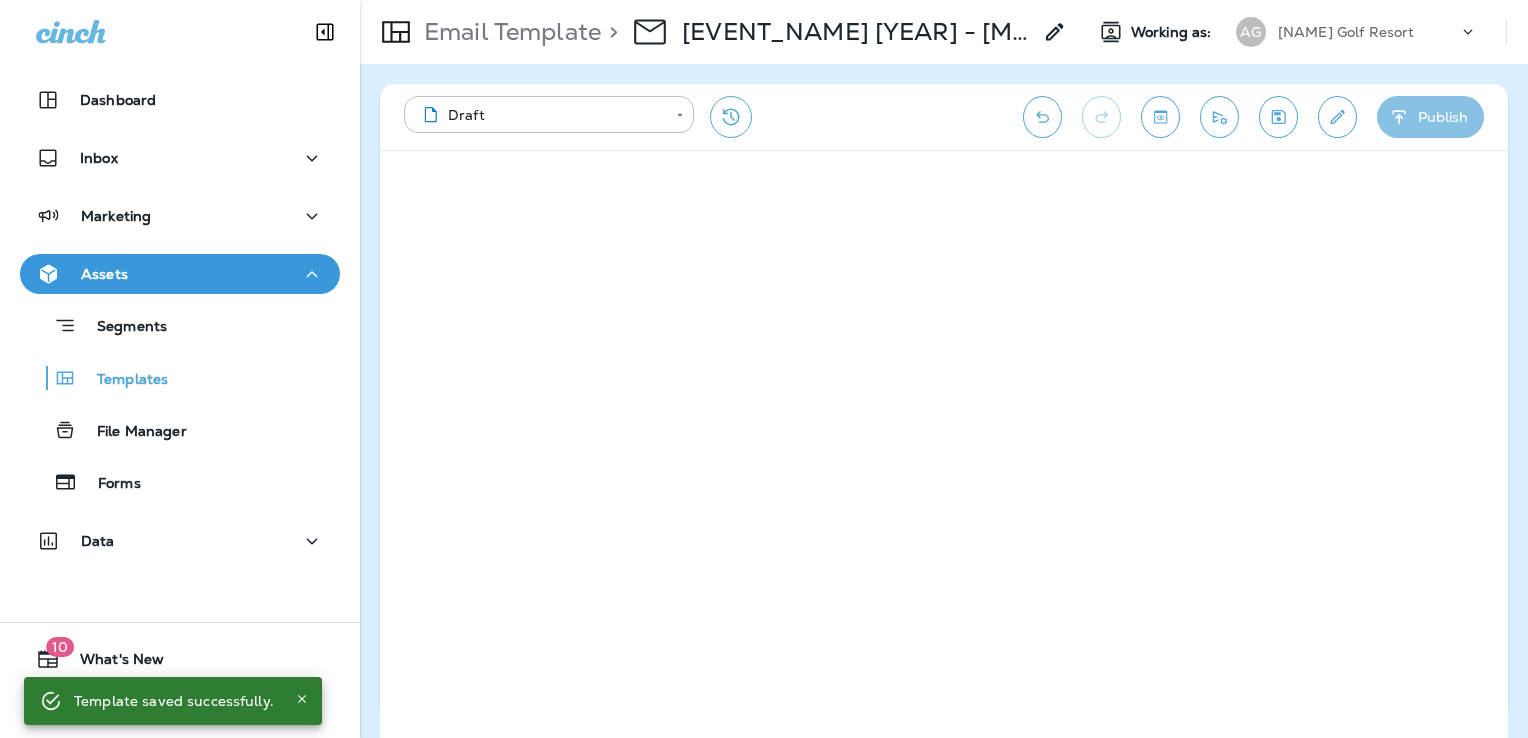 click on "Publish" at bounding box center (1430, 117) 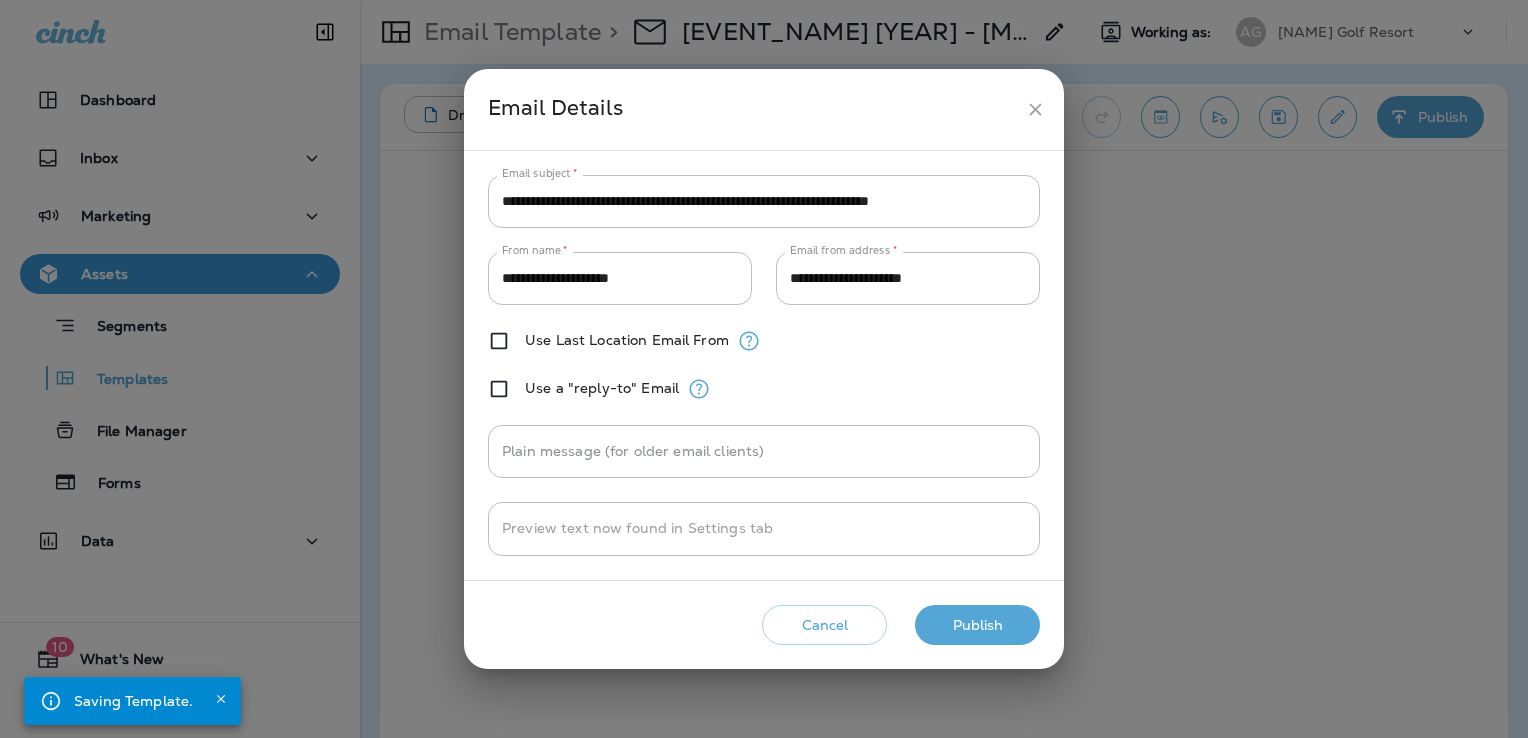 click on "Publish" at bounding box center [977, 625] 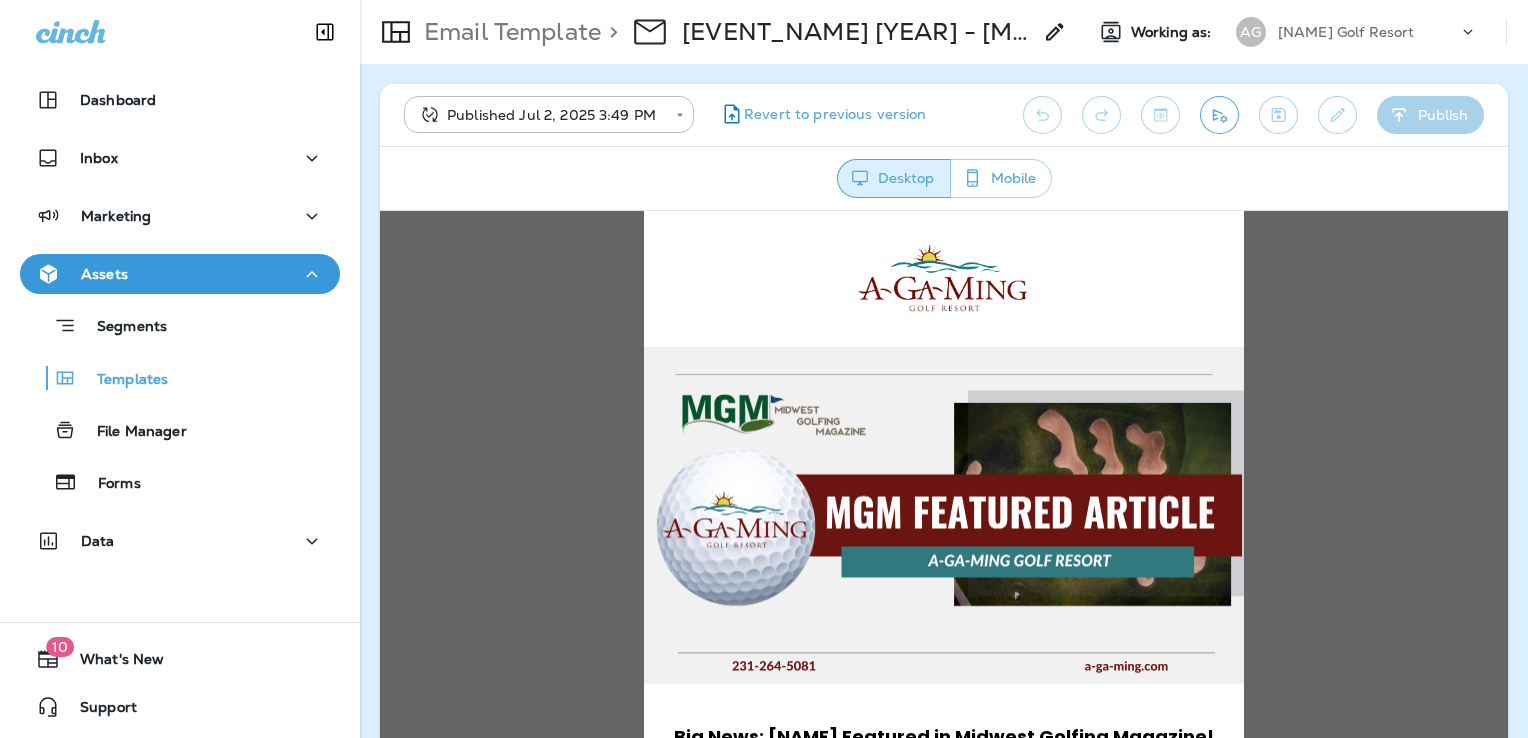 scroll, scrollTop: 0, scrollLeft: 0, axis: both 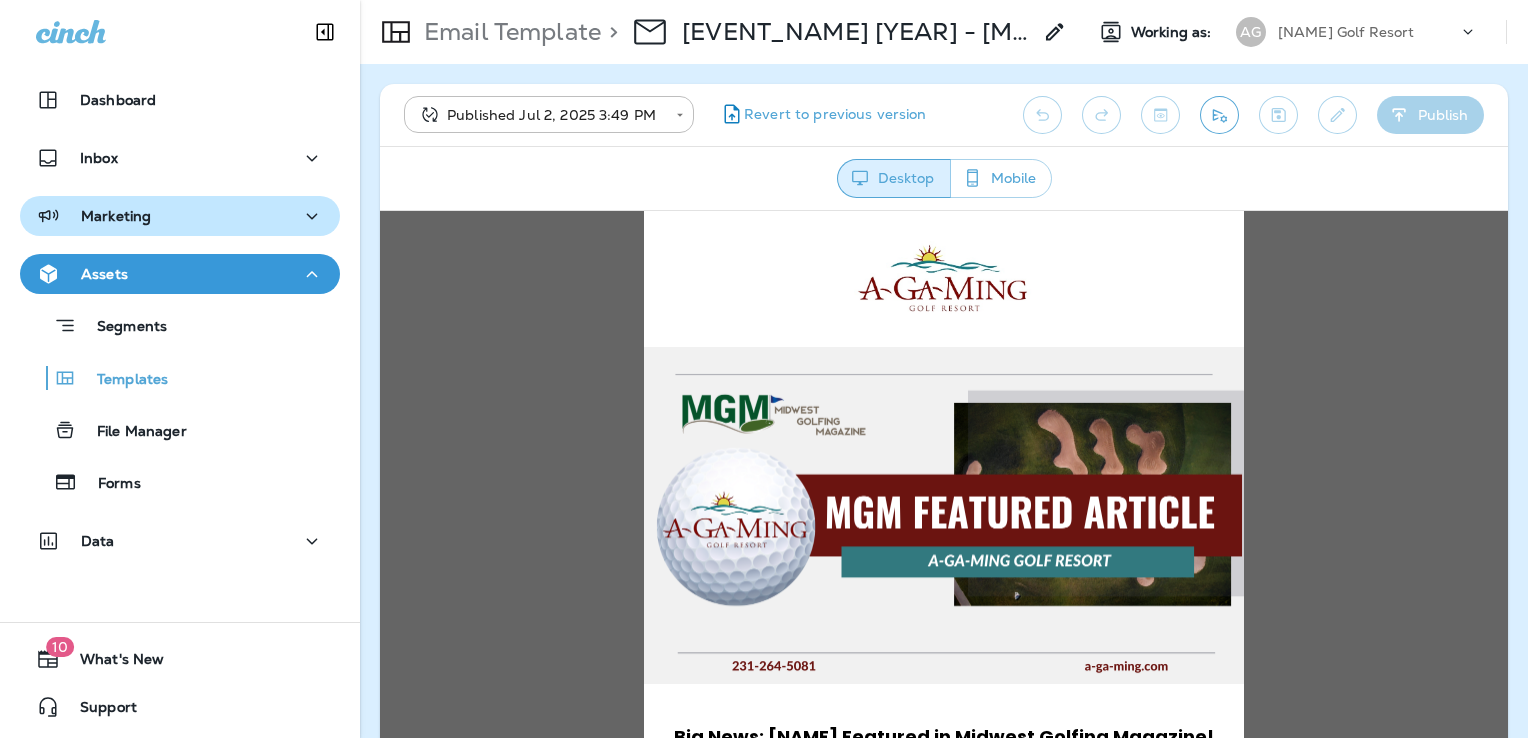 click on "Marketing" at bounding box center [180, 100] 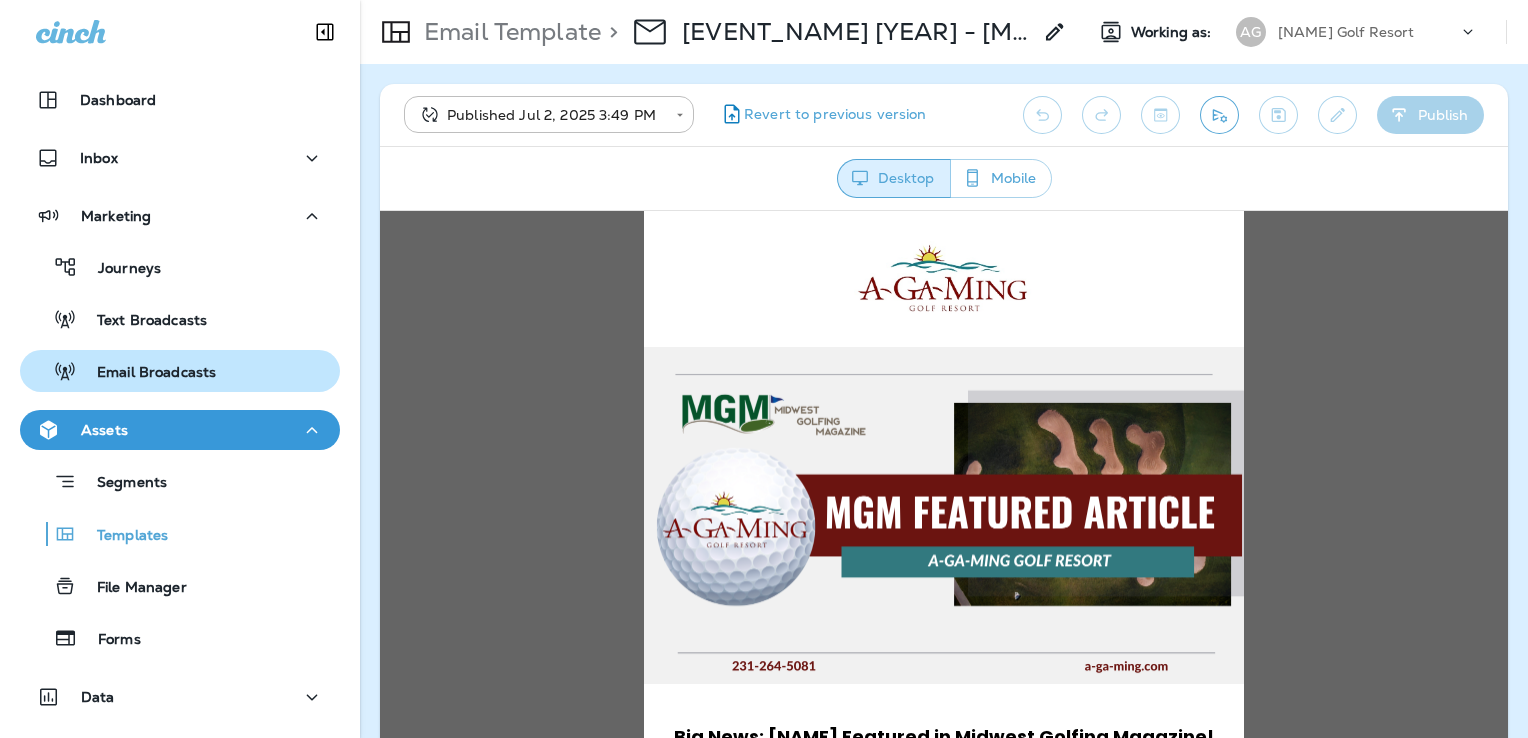 click on "Email Broadcasts" at bounding box center (119, 269) 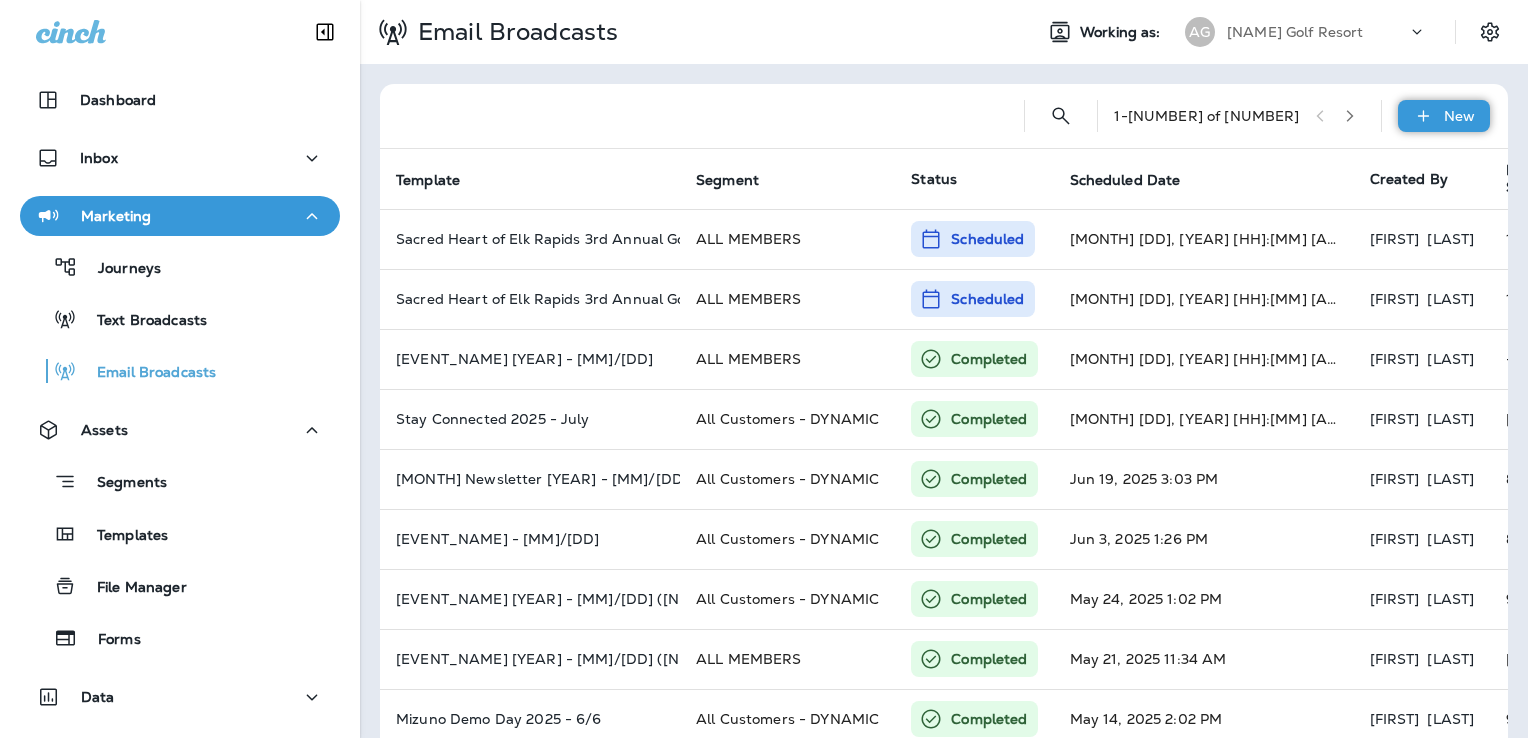 click on "New" at bounding box center [1444, 116] 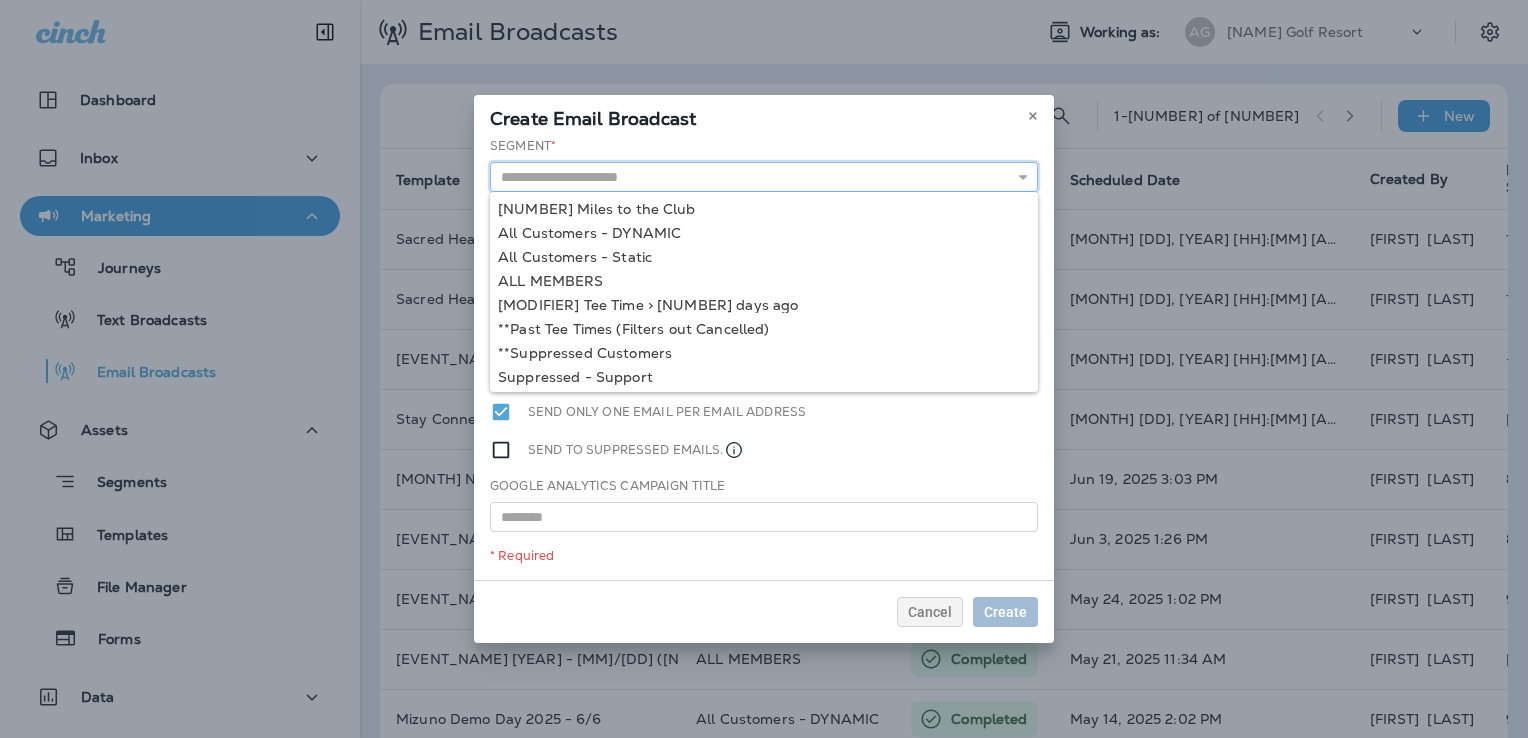 click at bounding box center [764, 177] 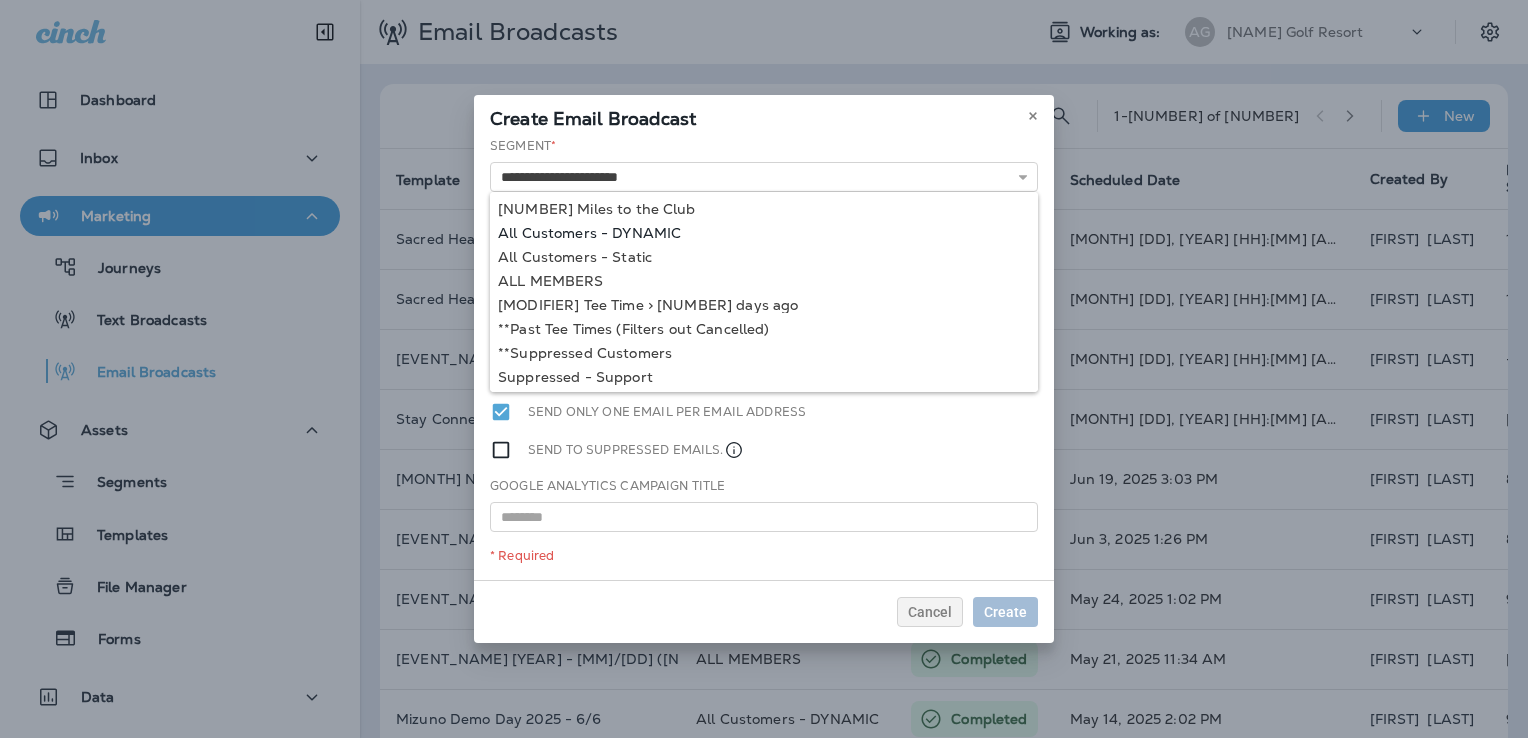 click on "**********" at bounding box center (764, 358) 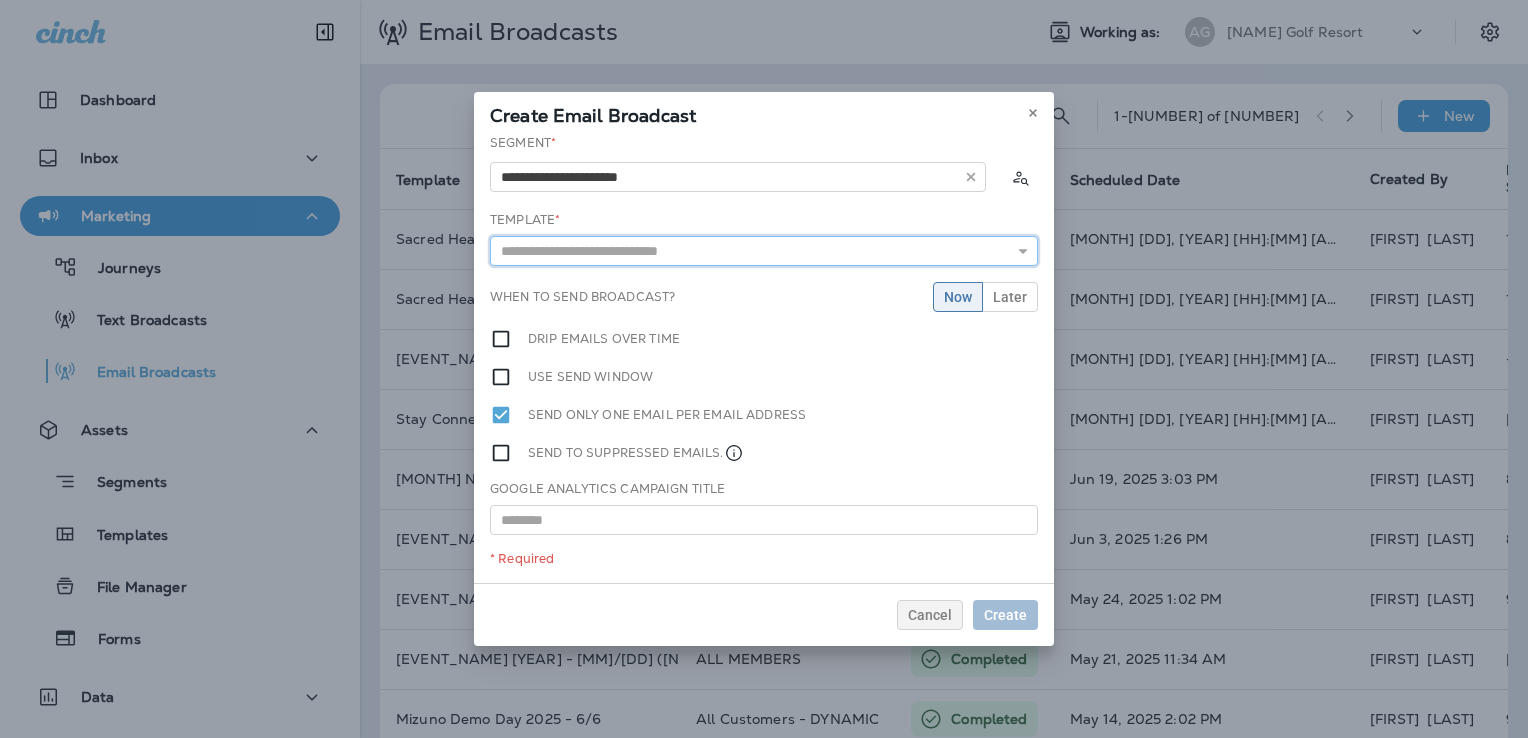 click at bounding box center (764, 251) 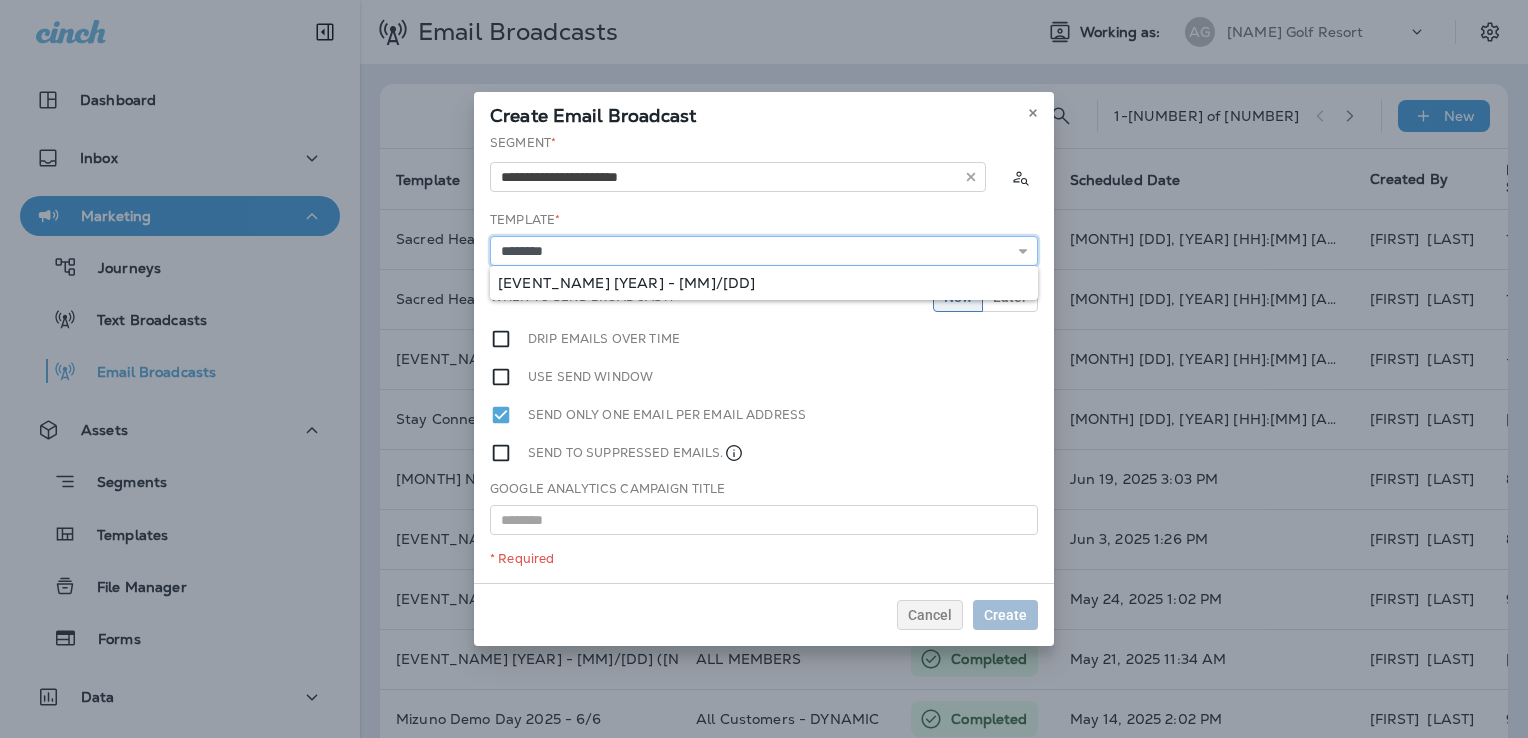 type on "**********" 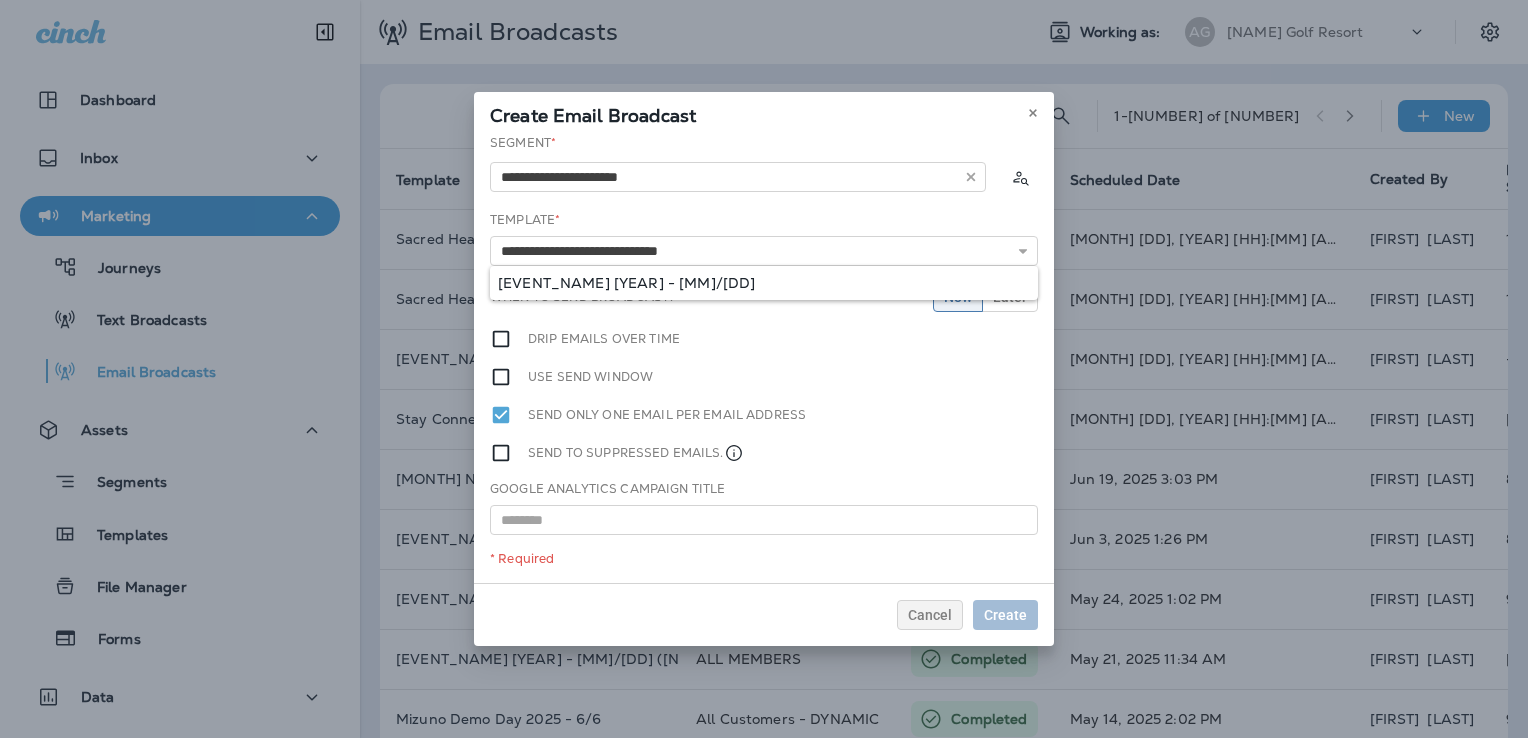 click on "**********" at bounding box center [764, 358] 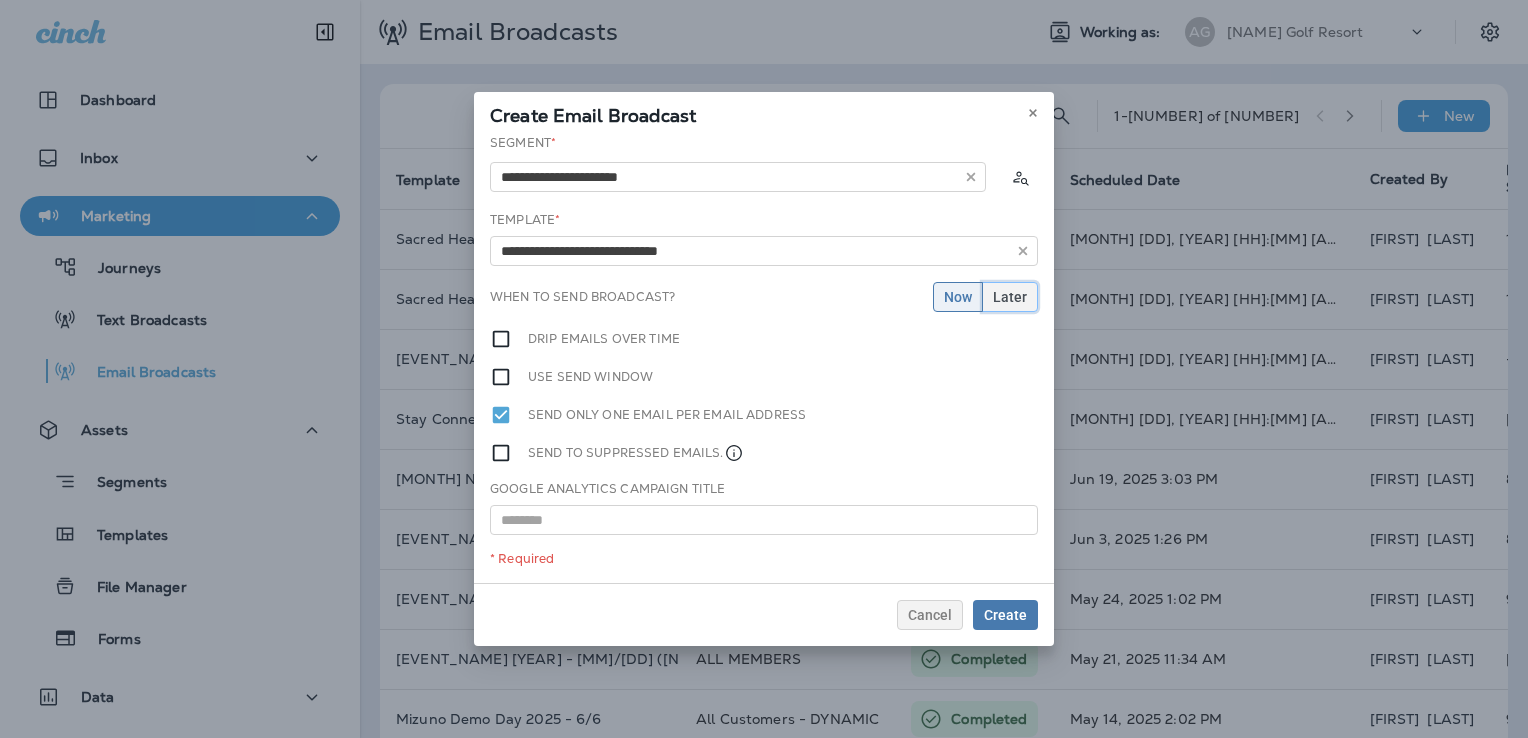click on "Later" at bounding box center [958, 297] 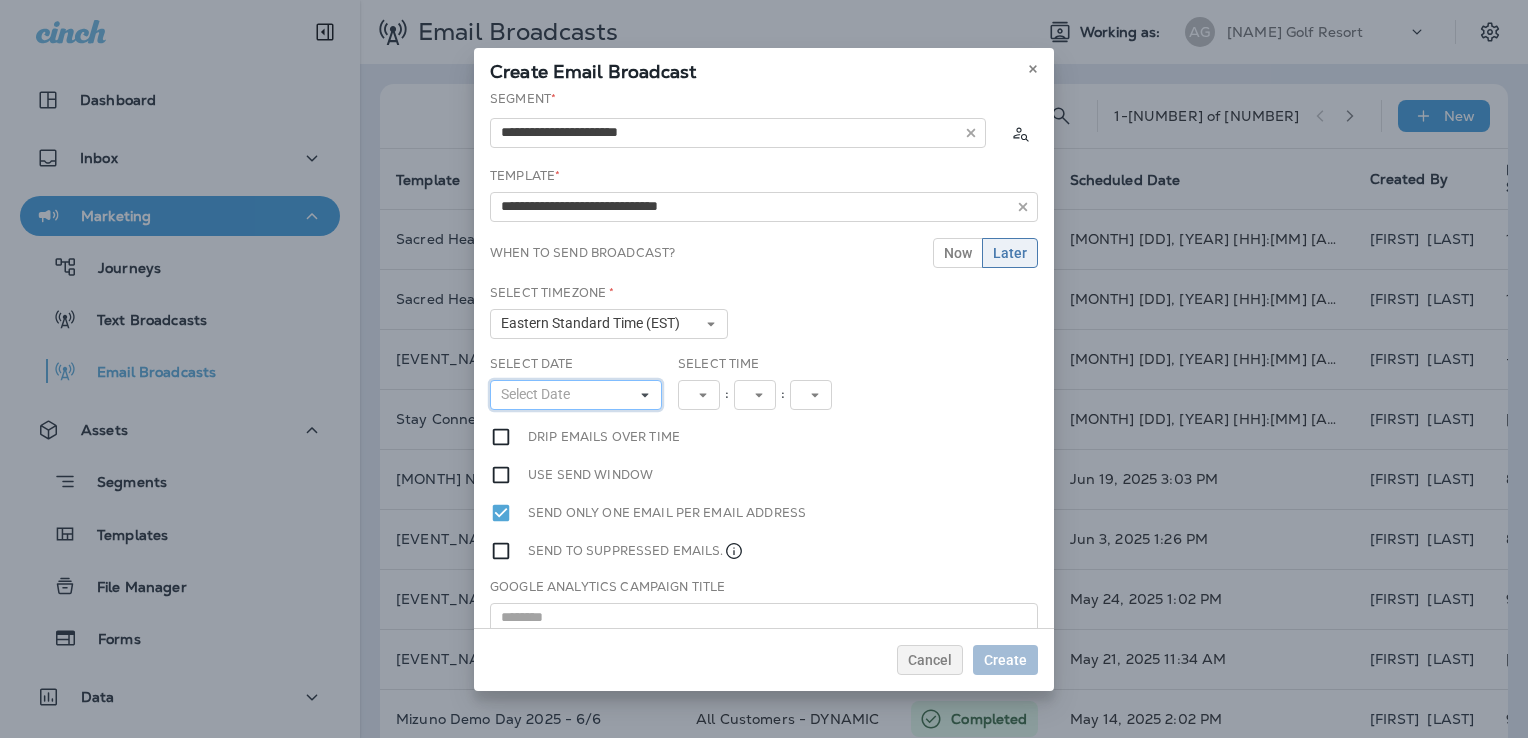 click on "Select Date" at bounding box center (576, 395) 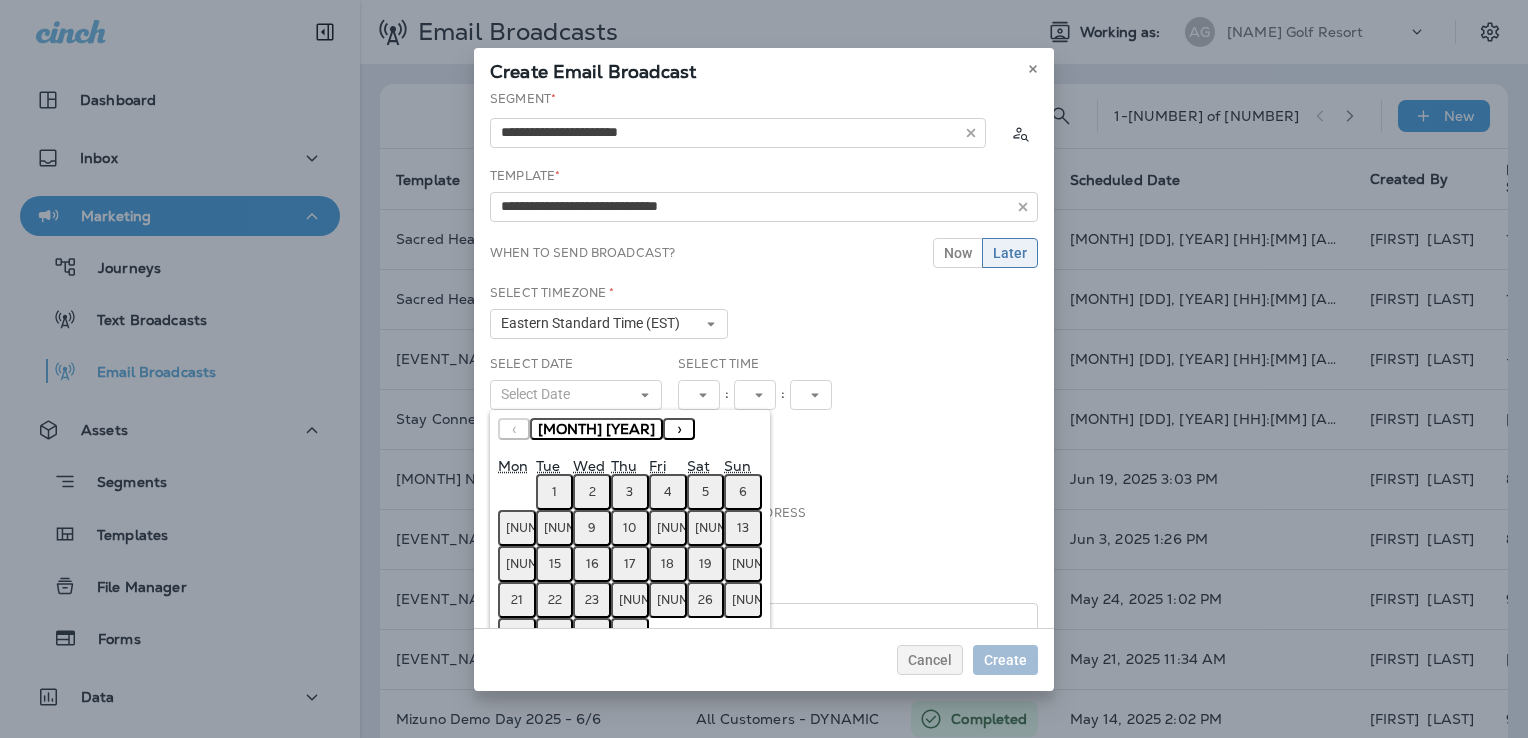 click on "3" at bounding box center (629, 492) 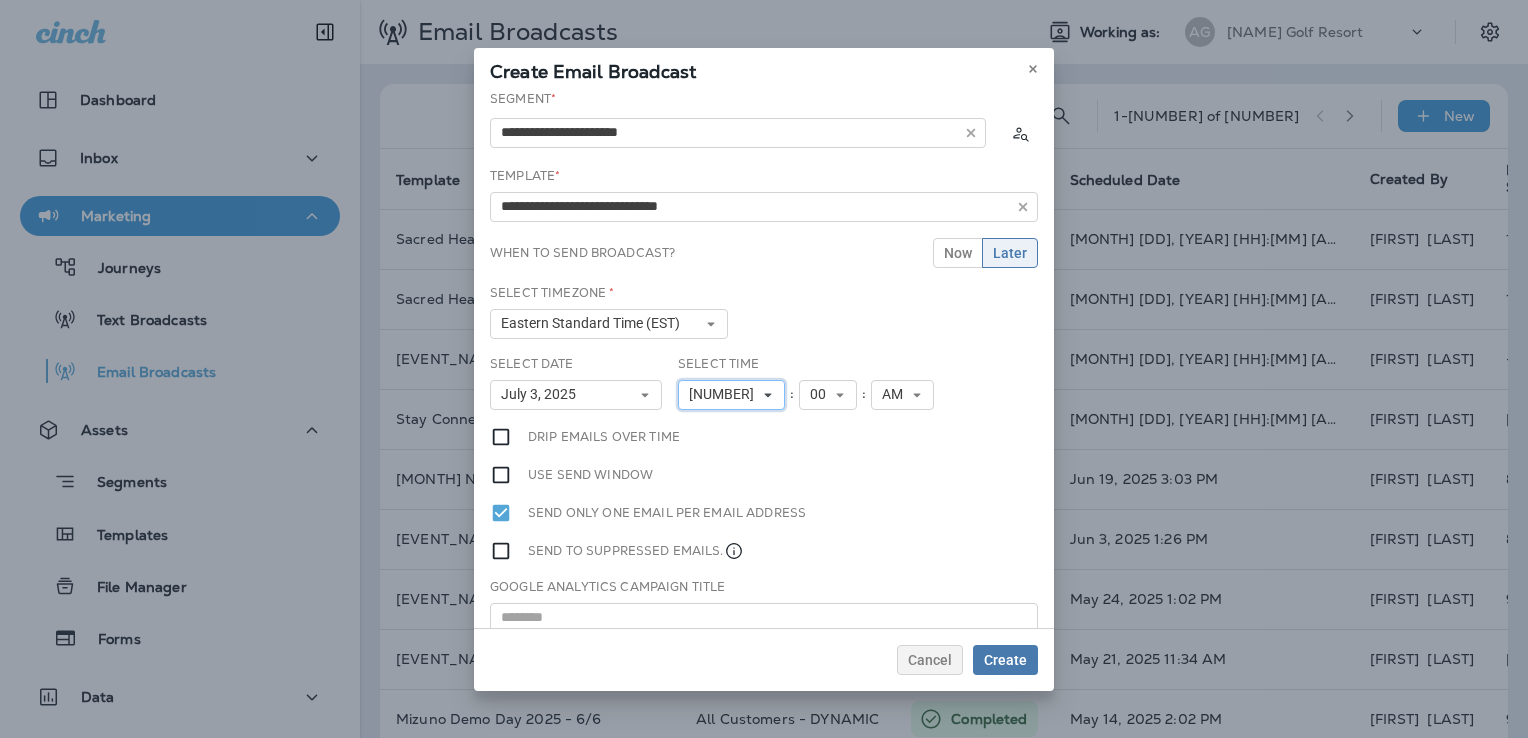 click on "[NUMBER]" at bounding box center (725, 394) 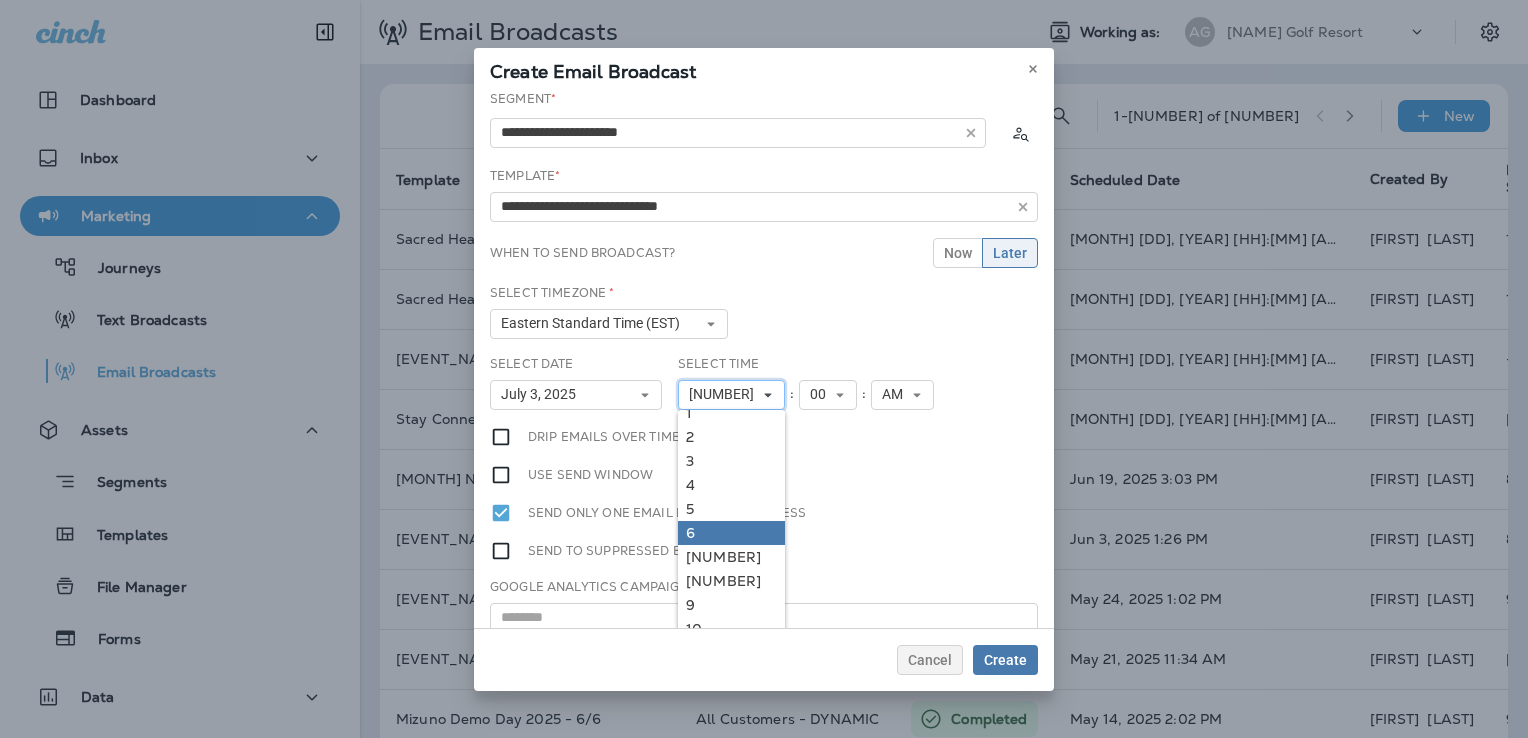 scroll, scrollTop: 18, scrollLeft: 0, axis: vertical 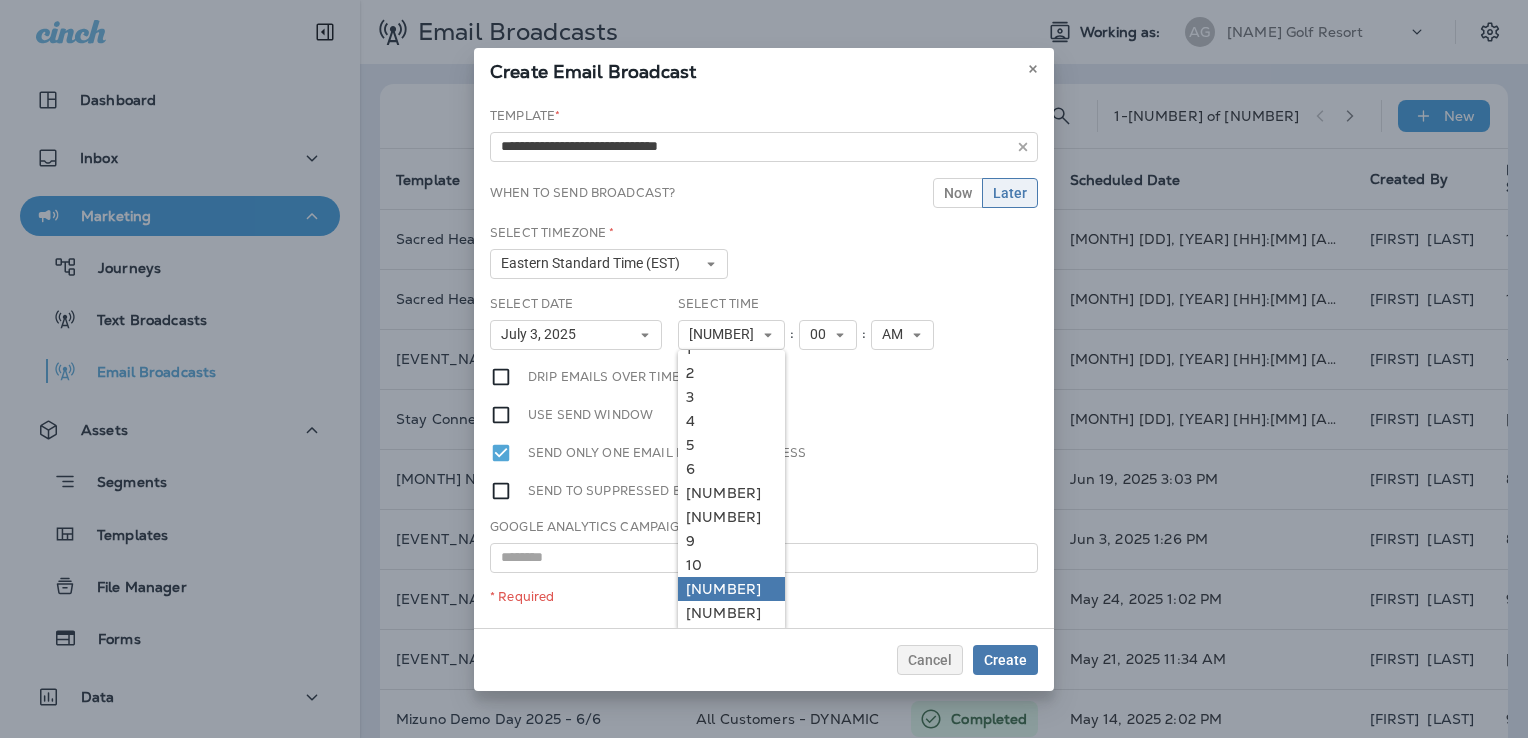 click on "[NUMBER]" at bounding box center [731, 349] 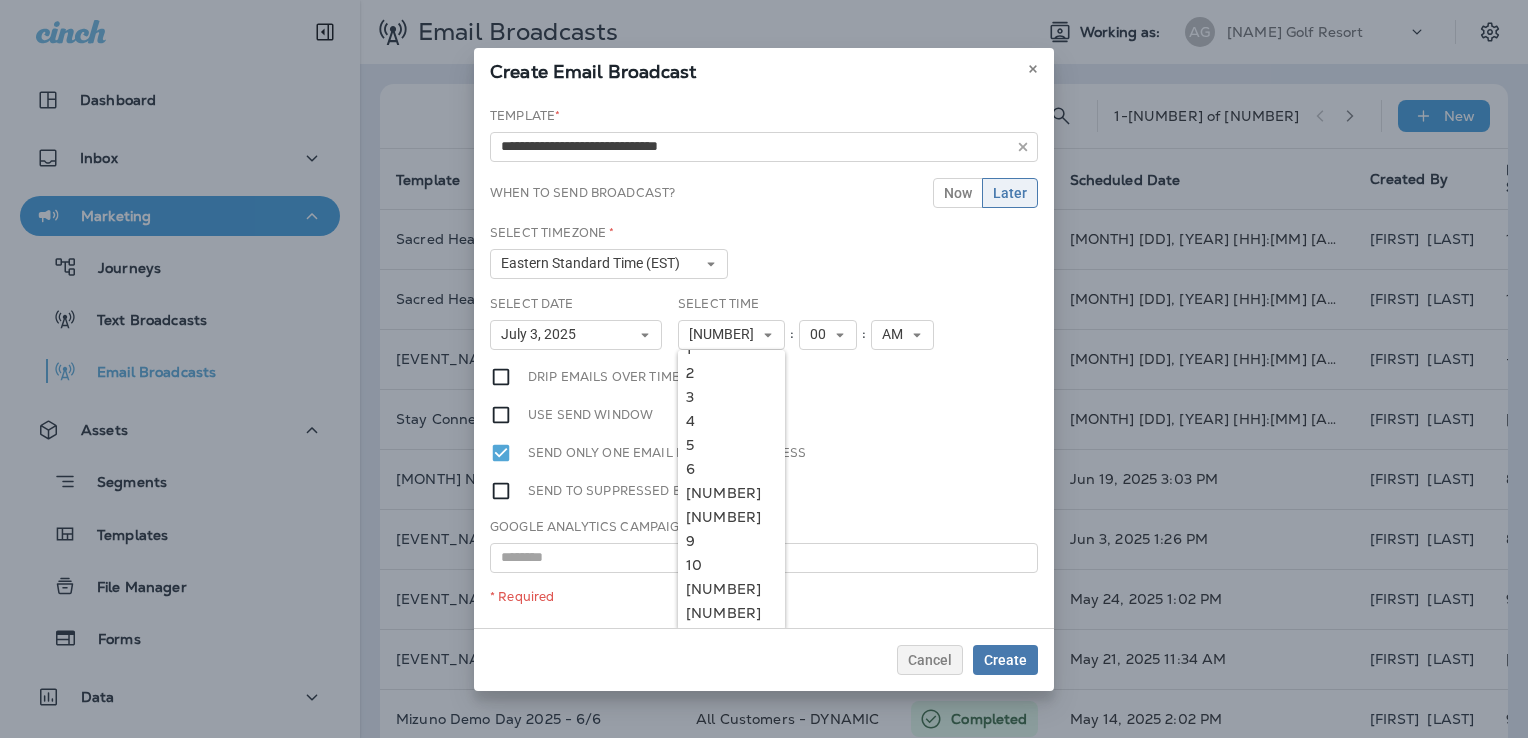 scroll, scrollTop: 52, scrollLeft: 0, axis: vertical 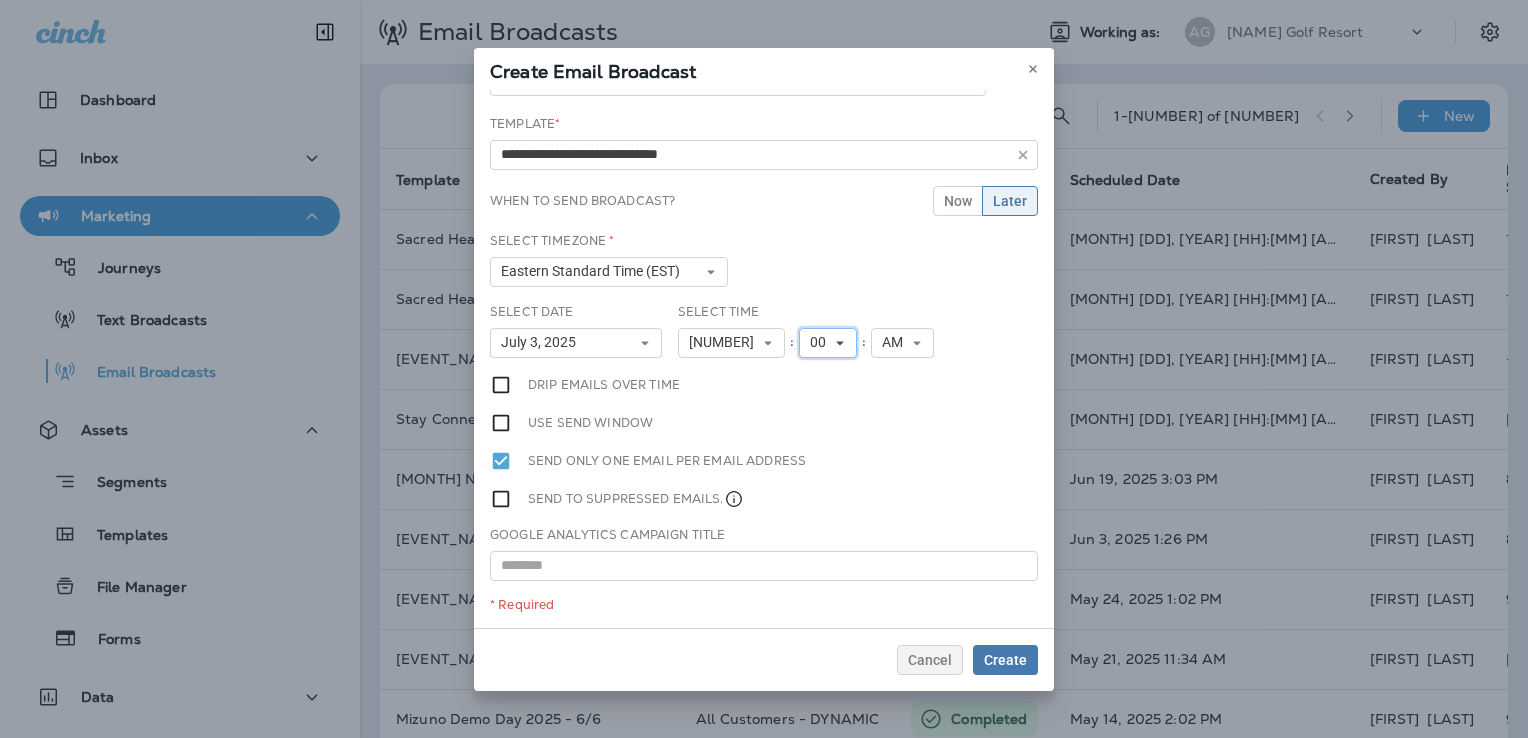 click on "00" at bounding box center (731, 343) 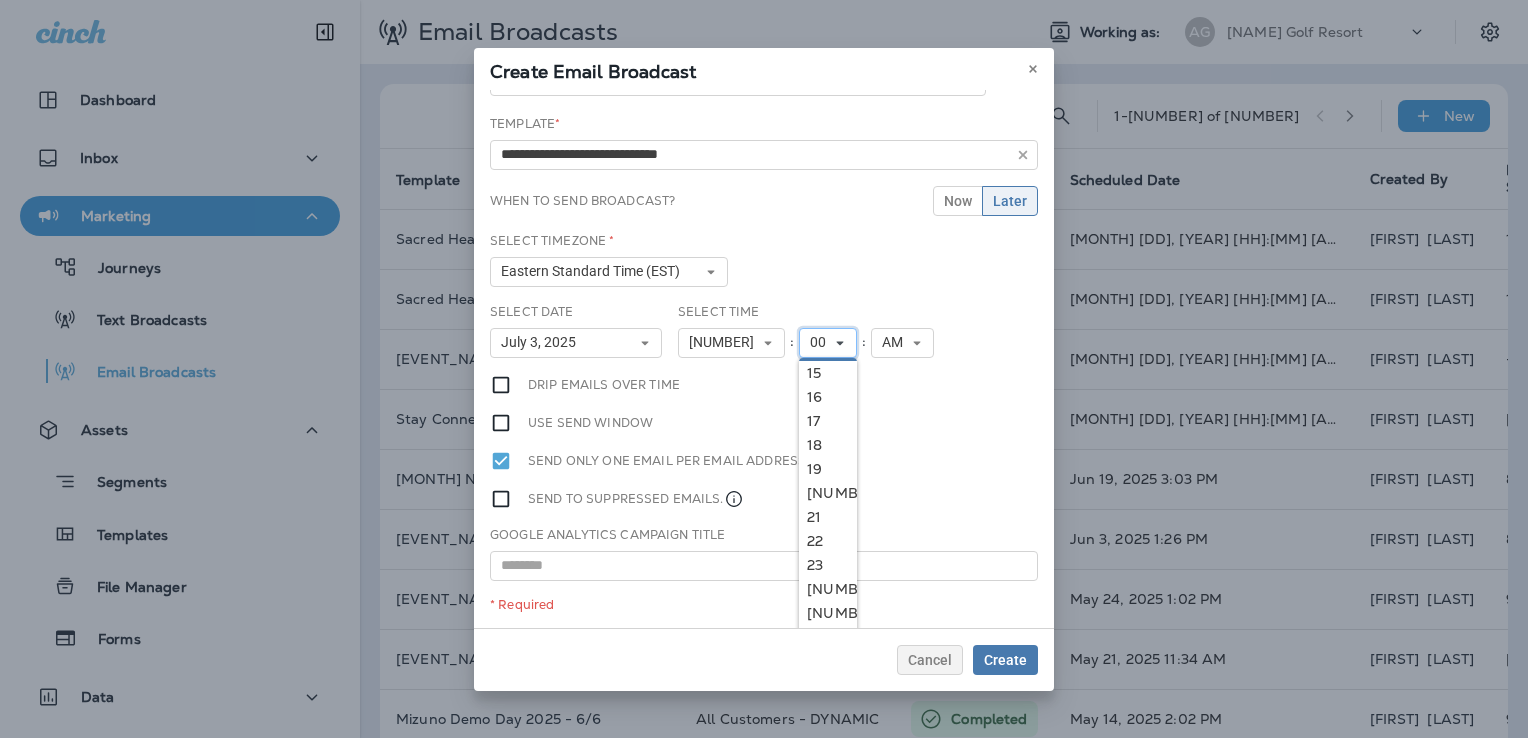 scroll, scrollTop: 400, scrollLeft: 0, axis: vertical 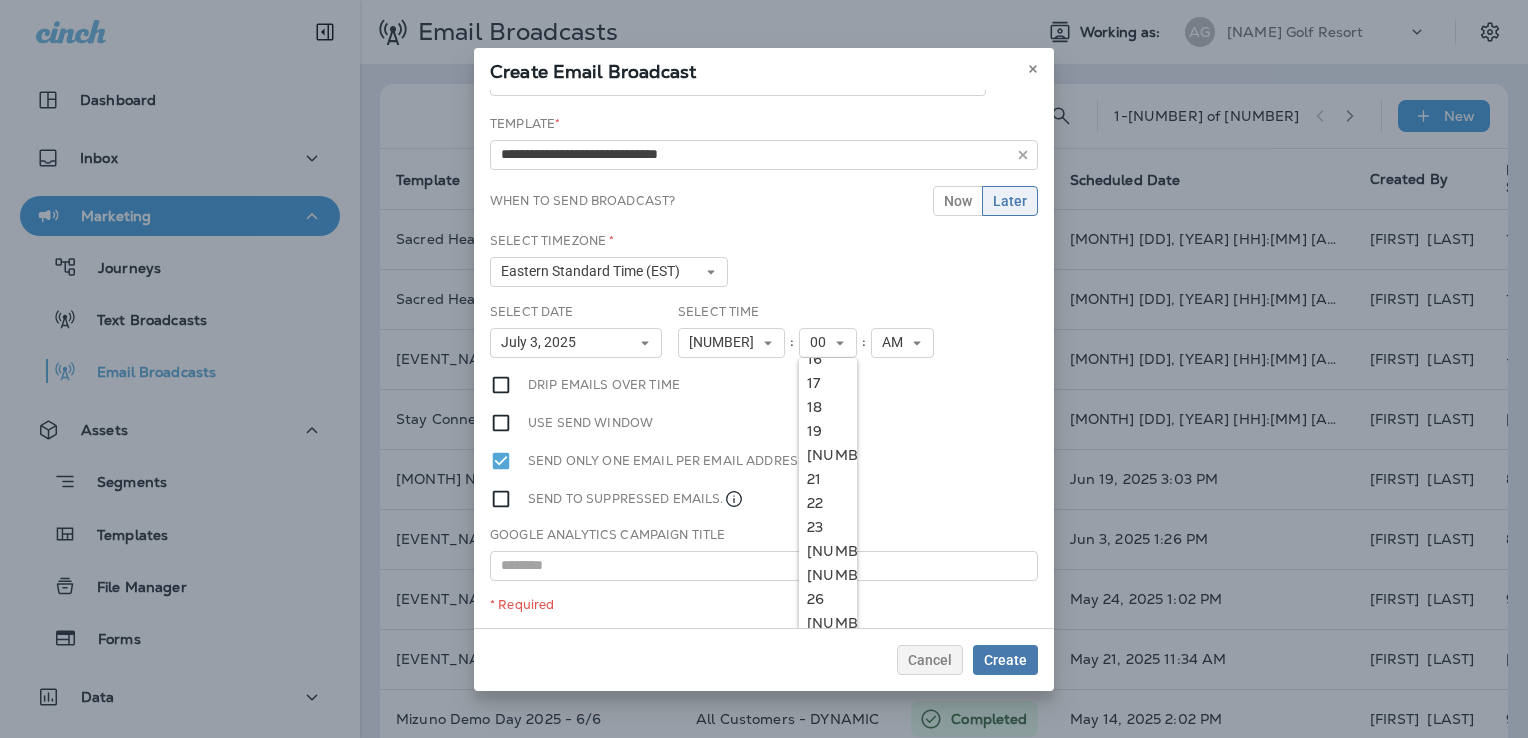 click on "23" at bounding box center (0, 0) 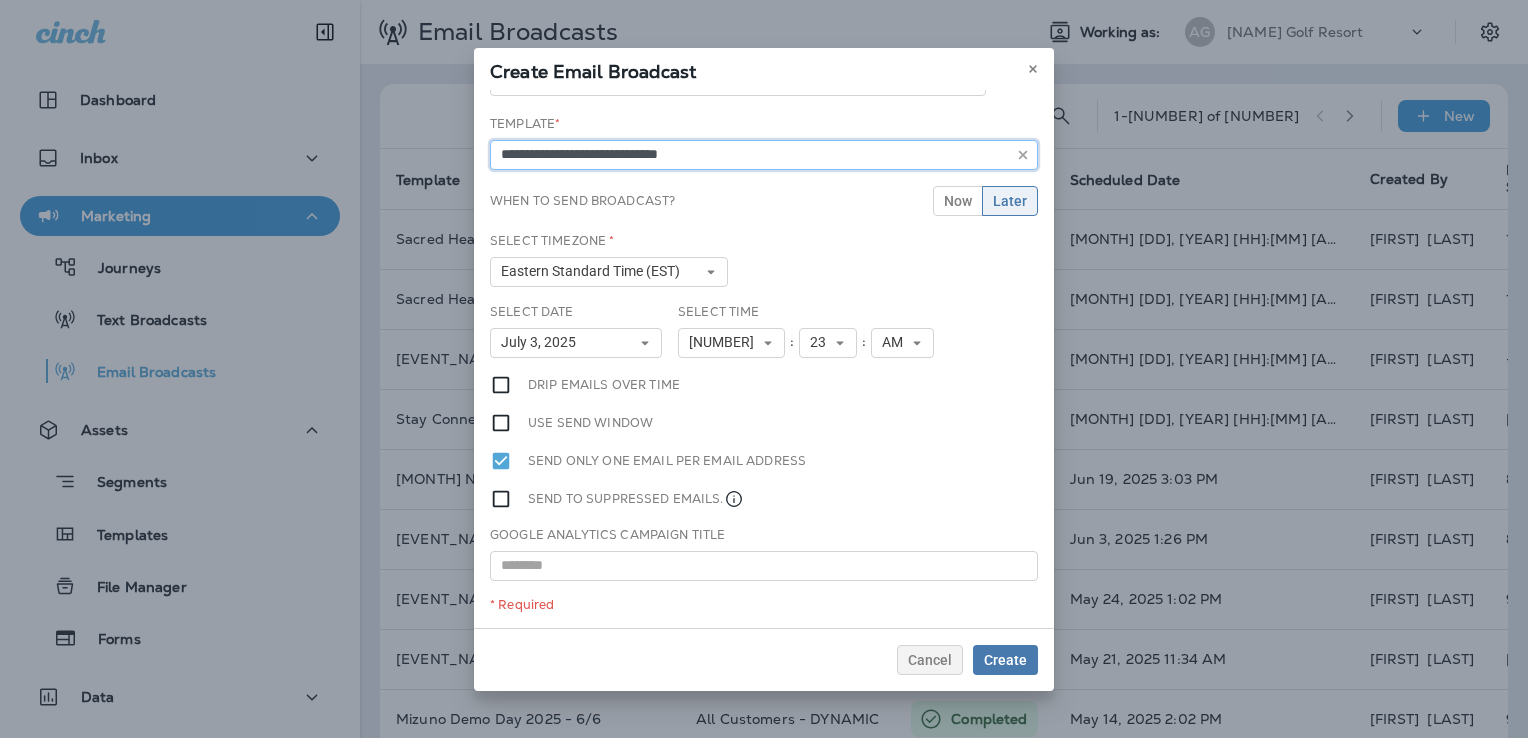 click on "**********" at bounding box center (738, 81) 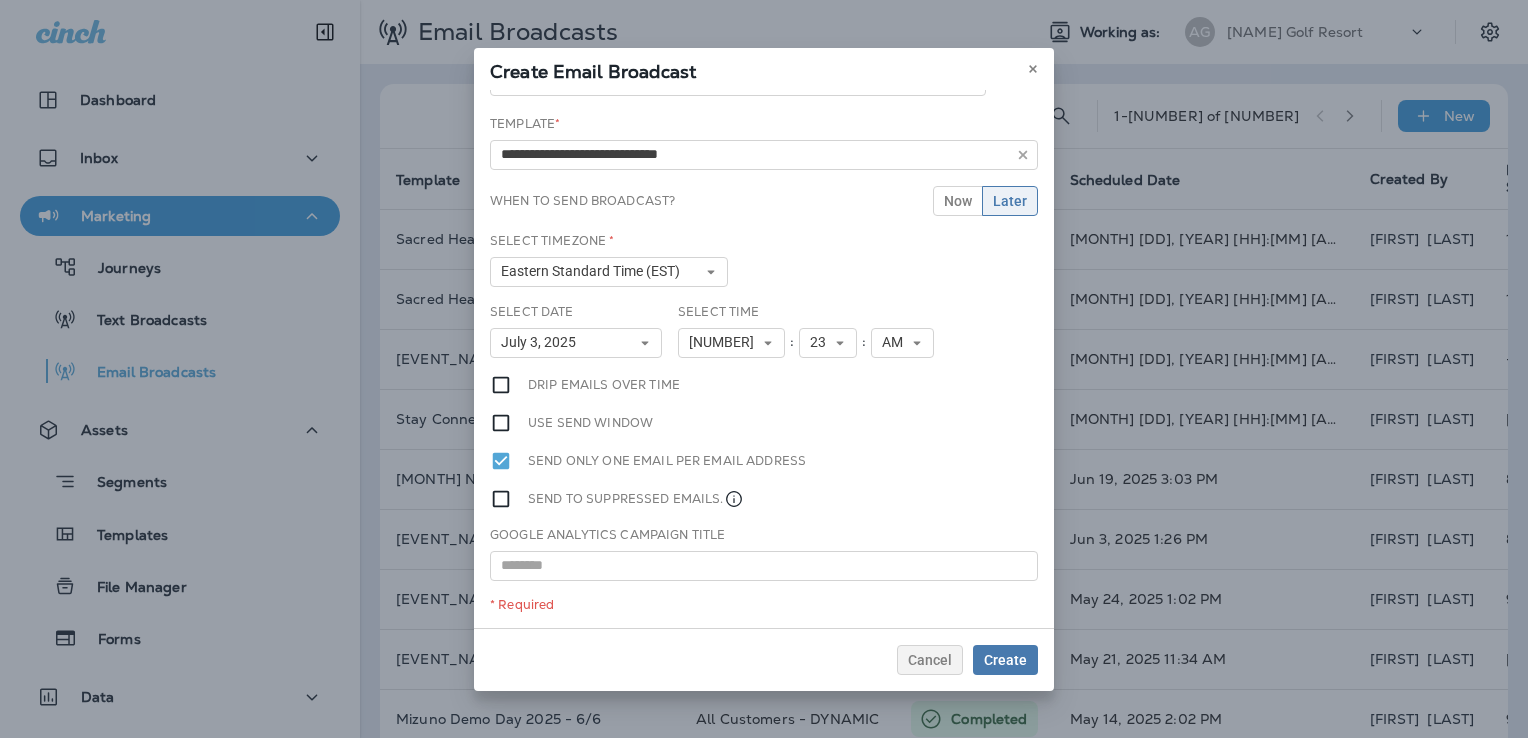 click on "**********" at bounding box center (764, 359) 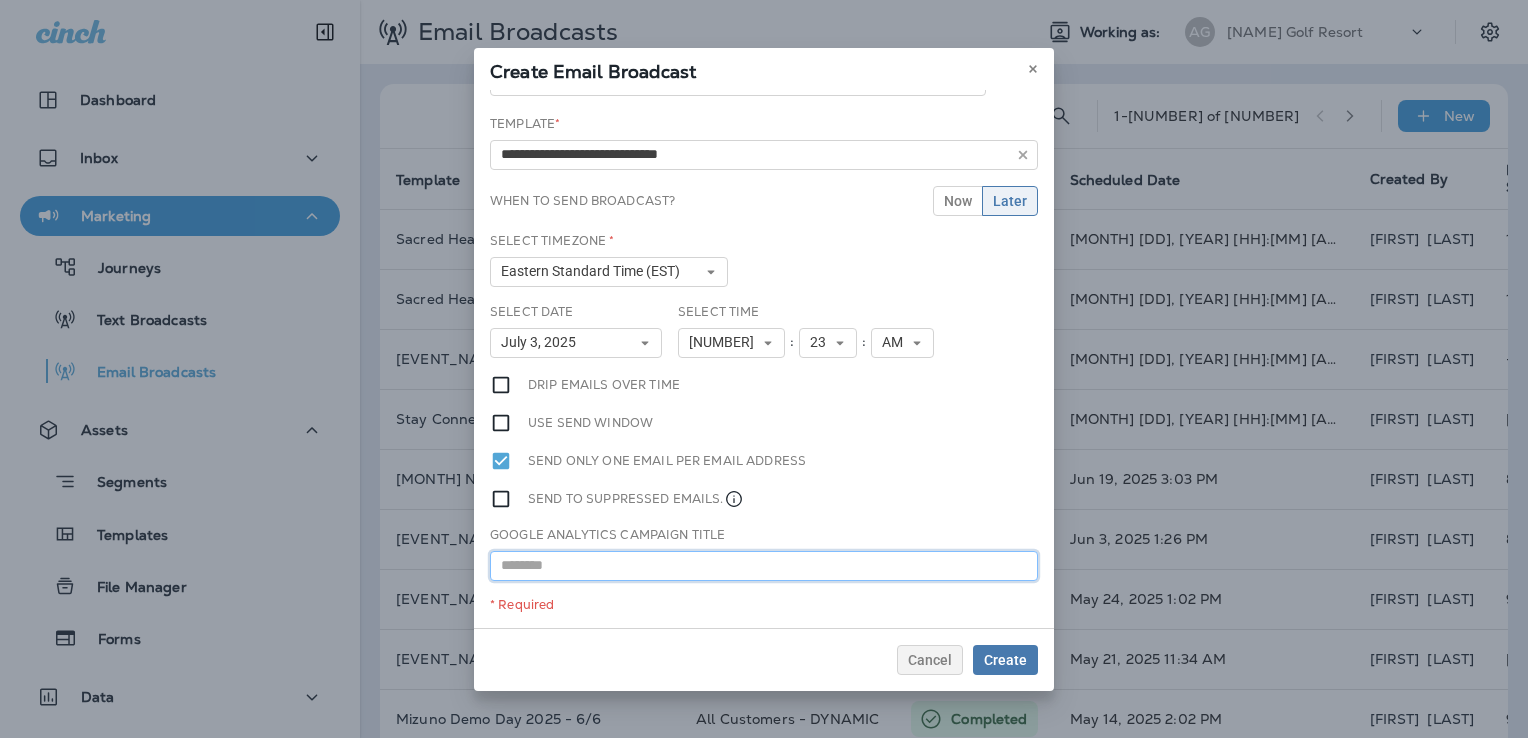 click at bounding box center [764, 566] 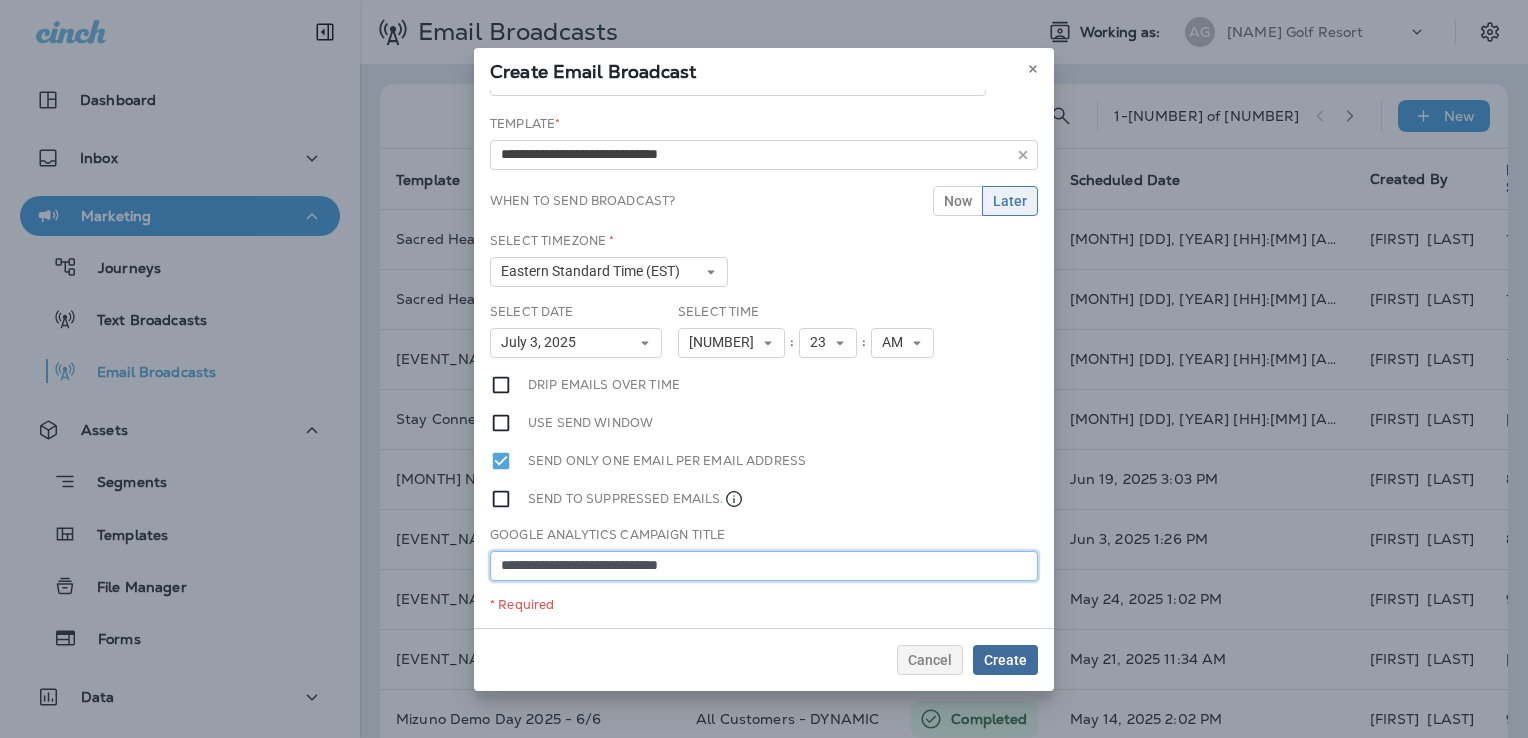 type on "**********" 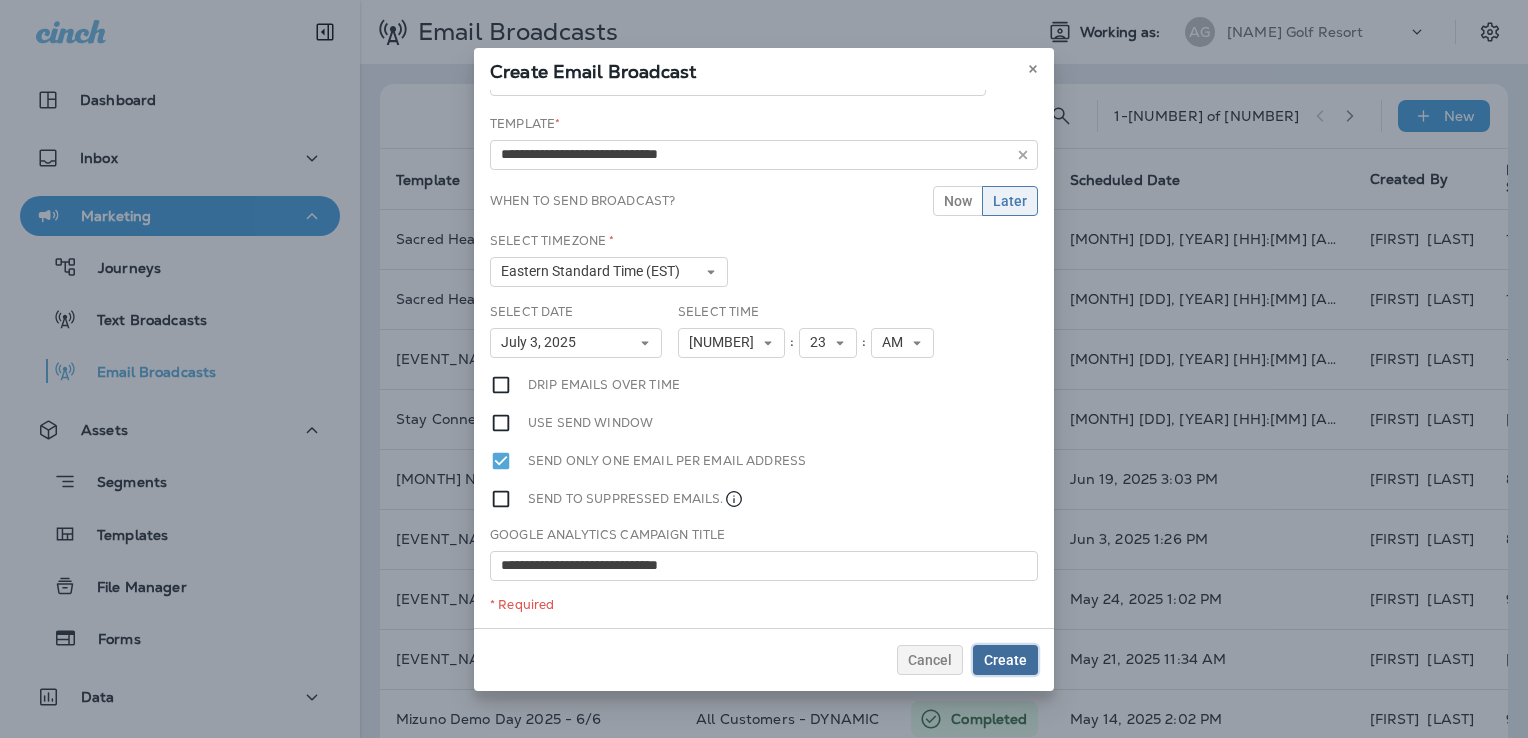 click on "Create" at bounding box center [1005, 660] 